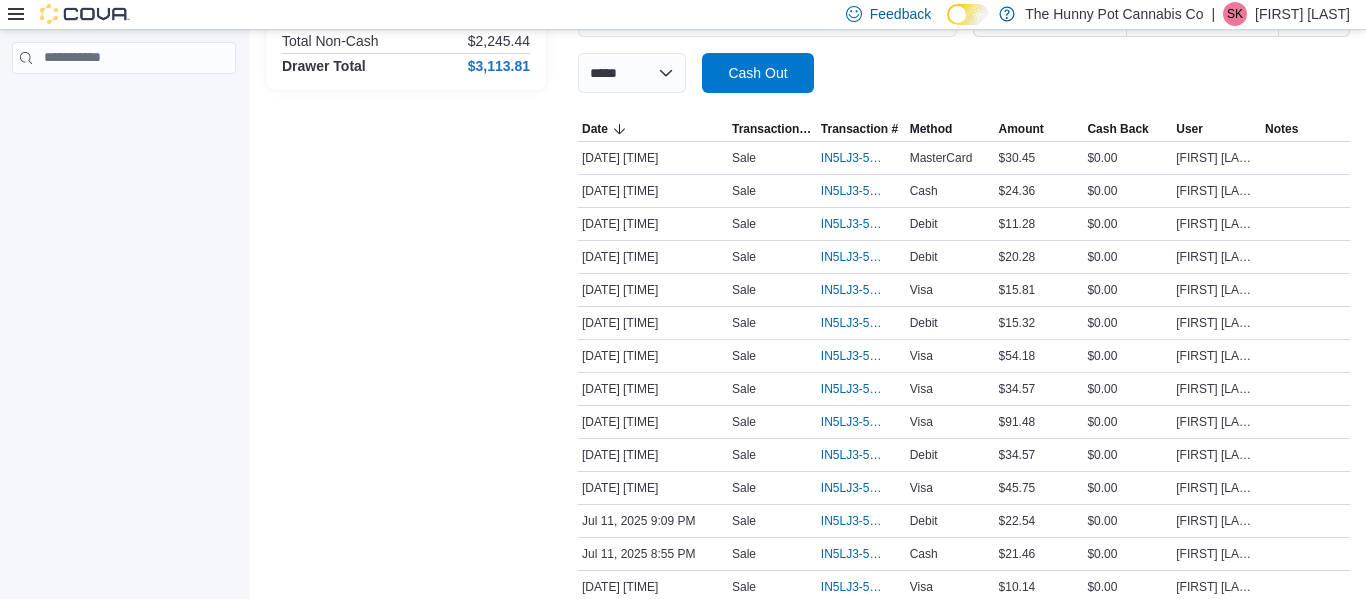 scroll, scrollTop: 343, scrollLeft: 0, axis: vertical 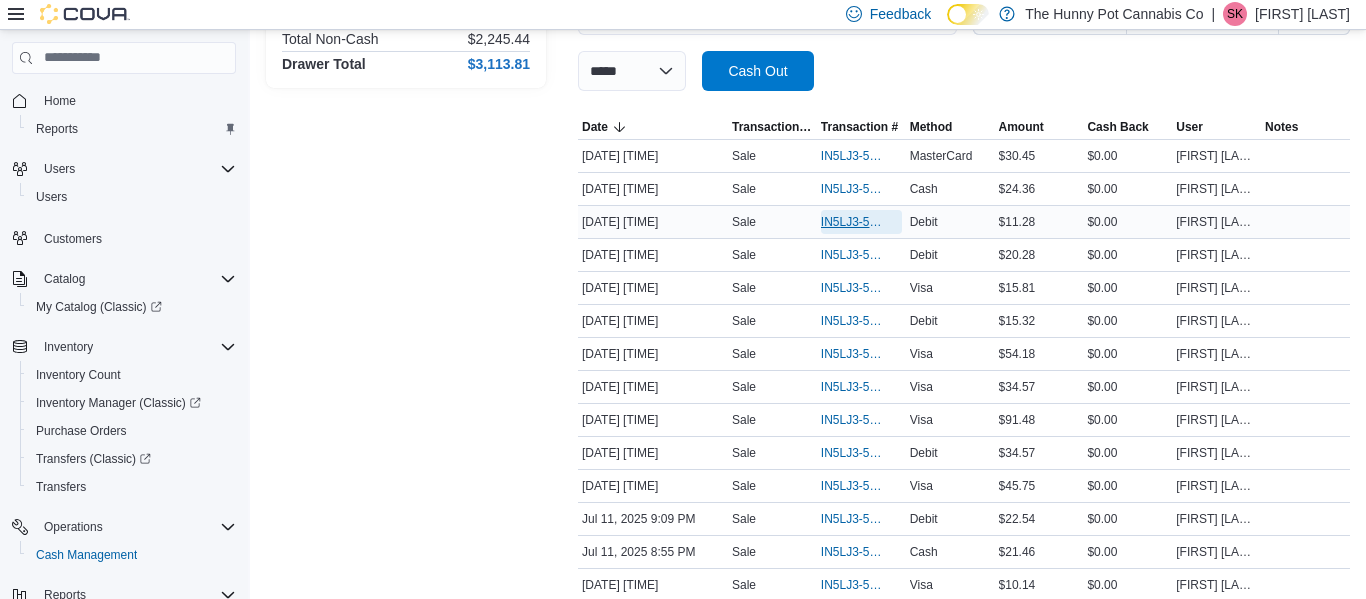 click on "IN5LJ3-5563750" at bounding box center (851, 222) 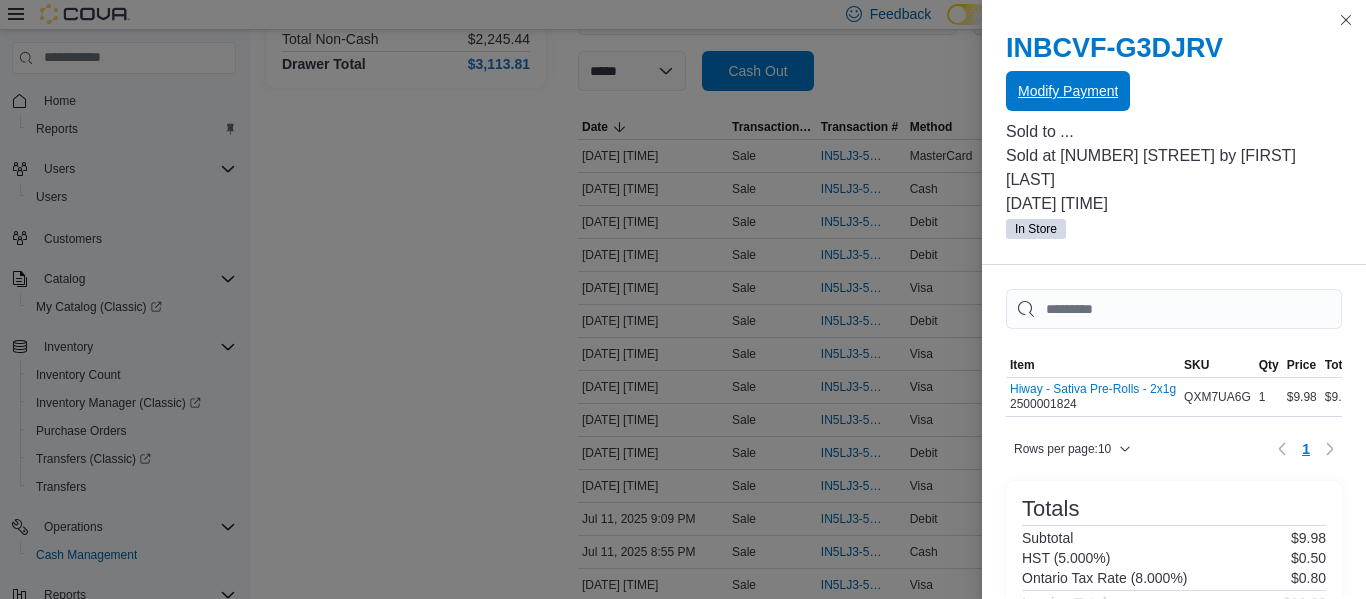 click on "Modify Payment" at bounding box center (1068, 91) 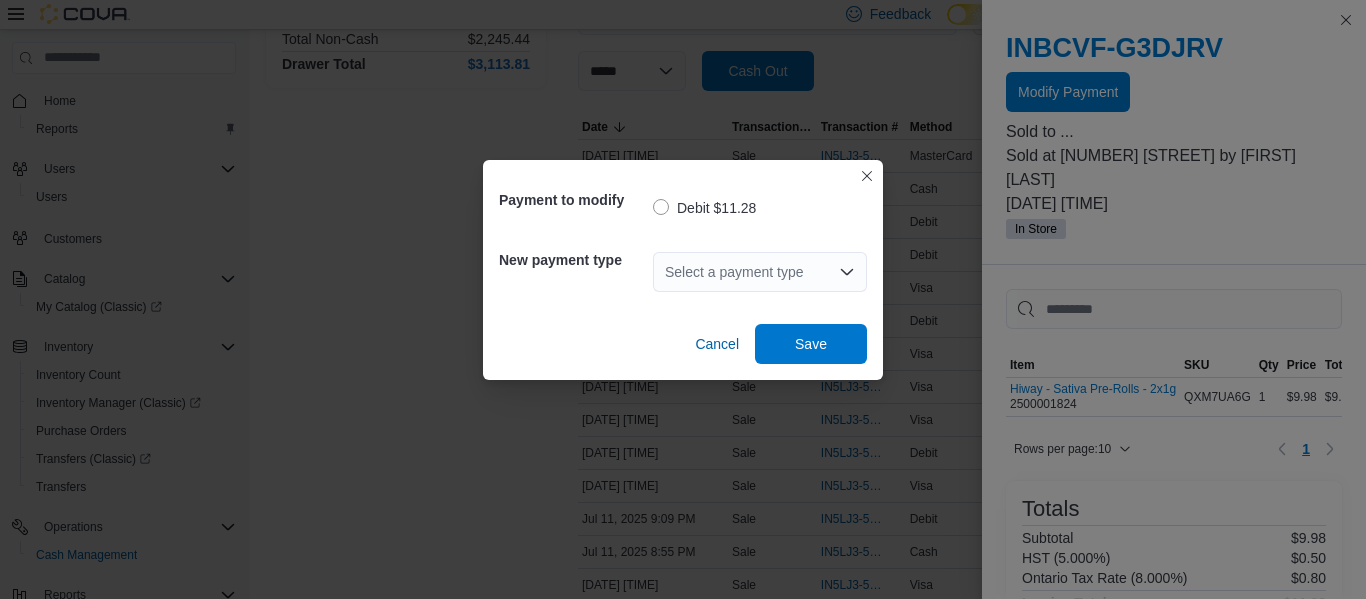 click on "Select a payment type" at bounding box center (760, 272) 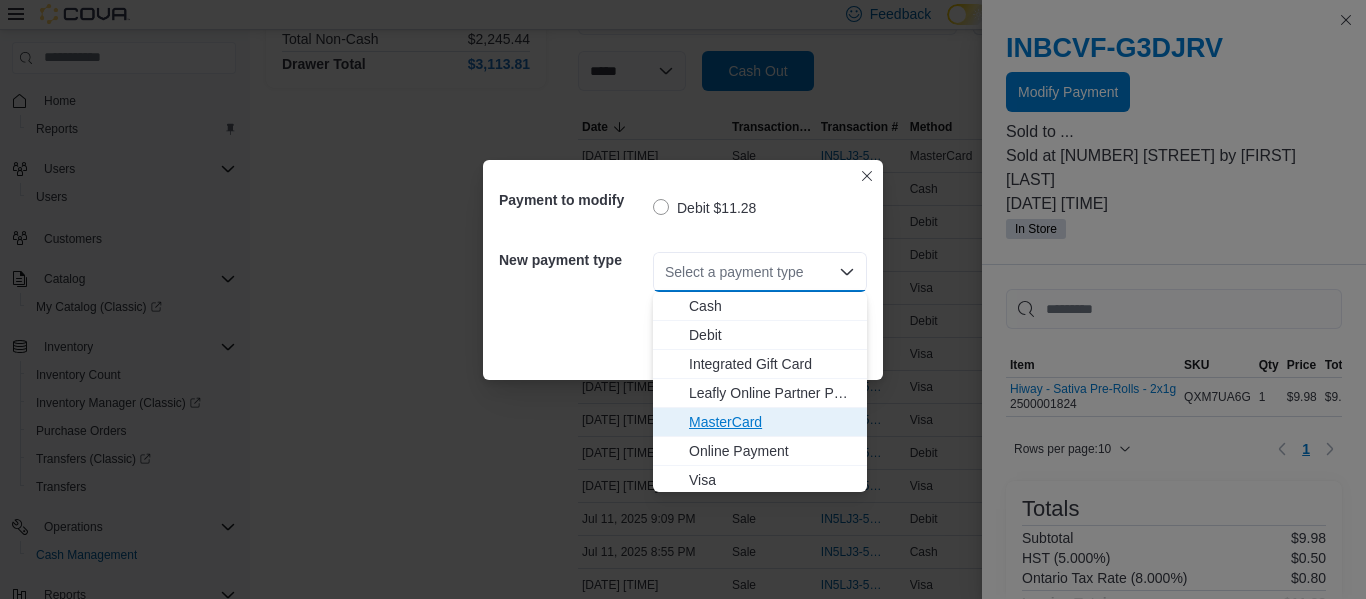 click on "MasterCard" at bounding box center (772, 422) 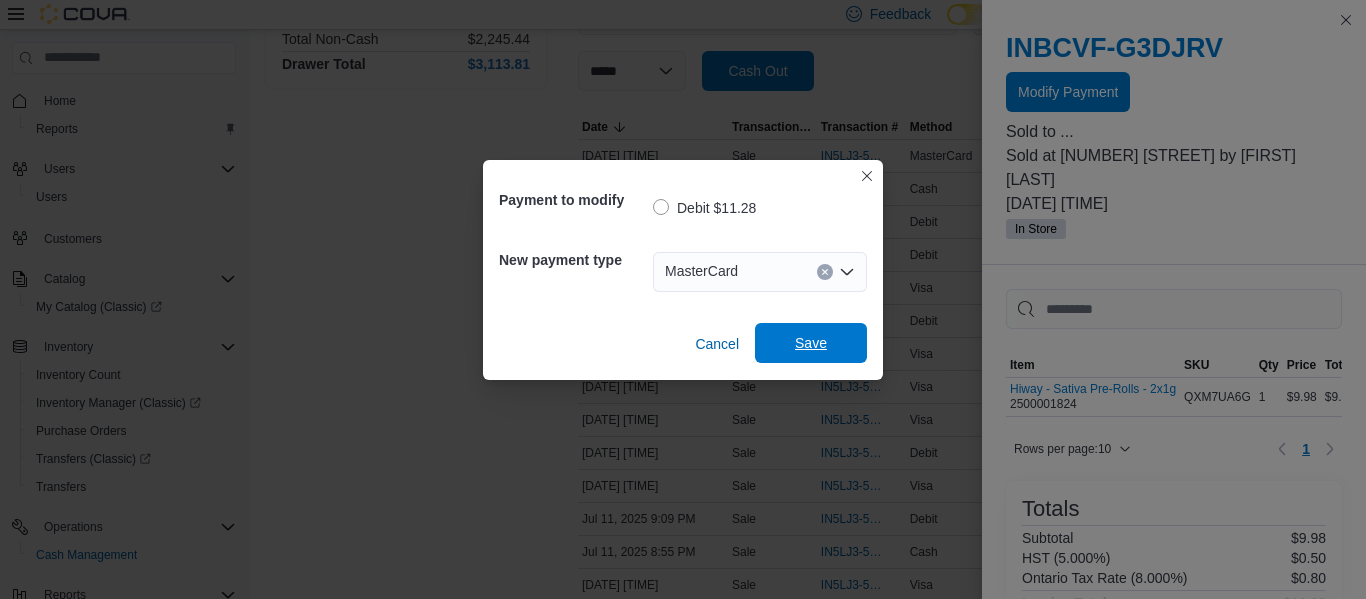 click on "Save" at bounding box center (811, 343) 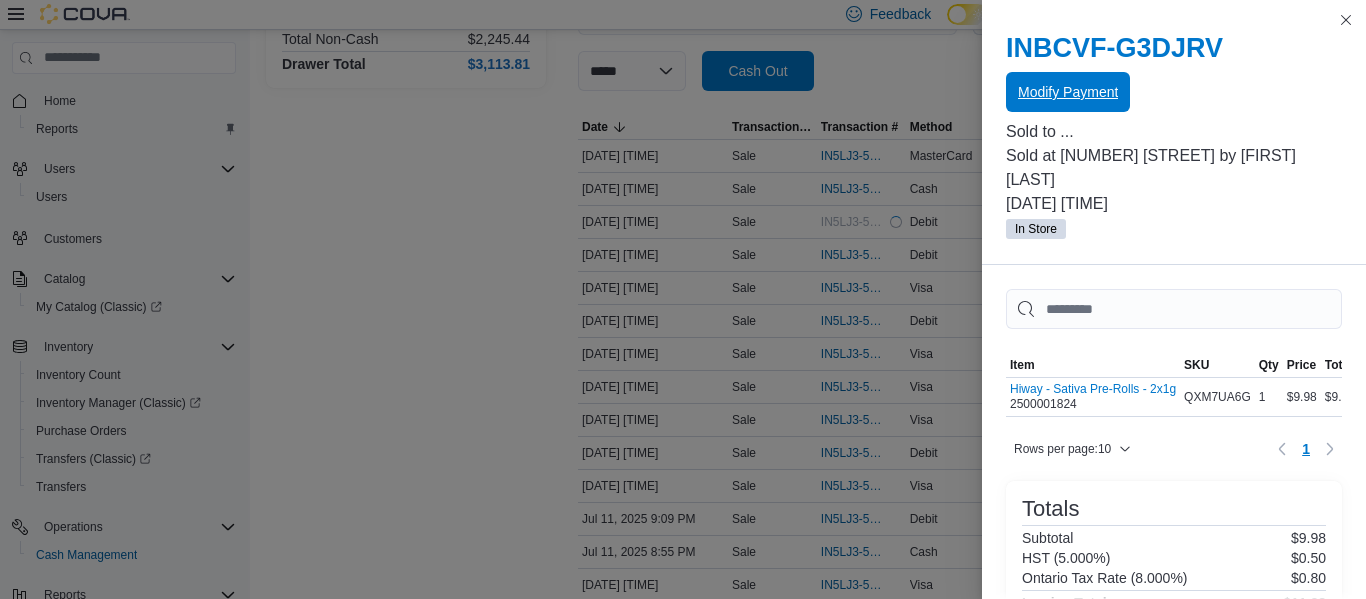 scroll, scrollTop: 0, scrollLeft: 0, axis: both 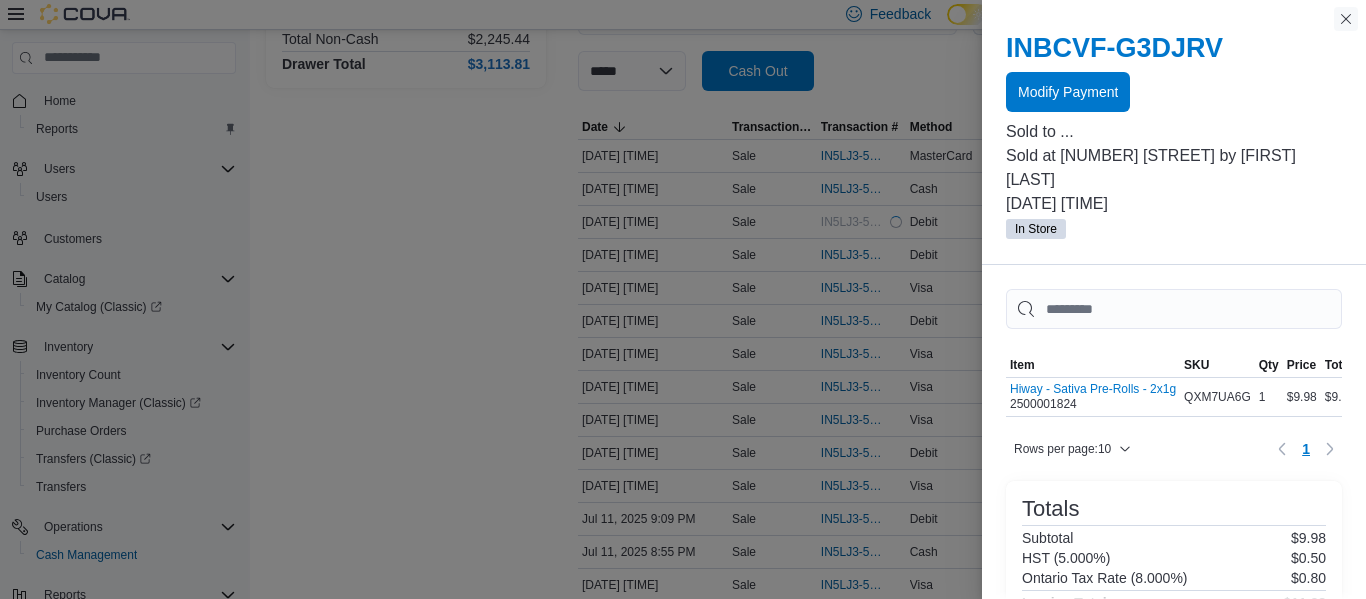 click at bounding box center (1346, 19) 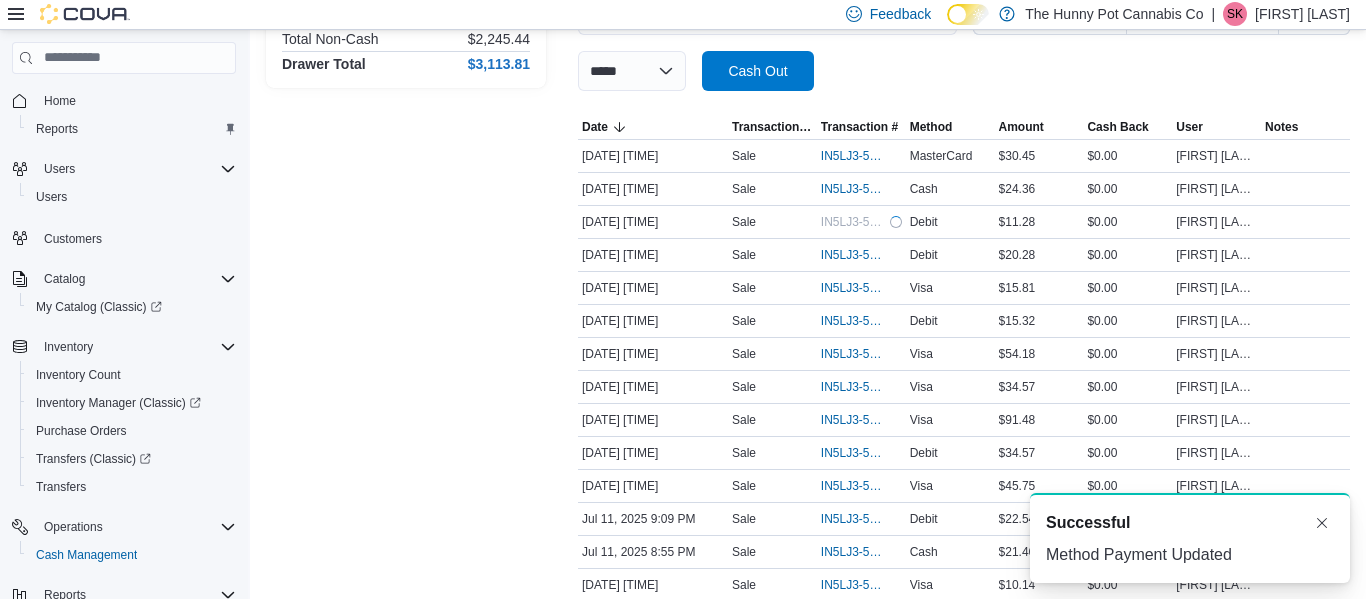 click on "Transactions Summary   # of Sales 93 # of Refunds 0 Total Transactions 94 Sales Summary   Total Cash $868.37 Total Non-Cash $2,245.44 Drawer Total $3,113.81" at bounding box center [406, 1579] 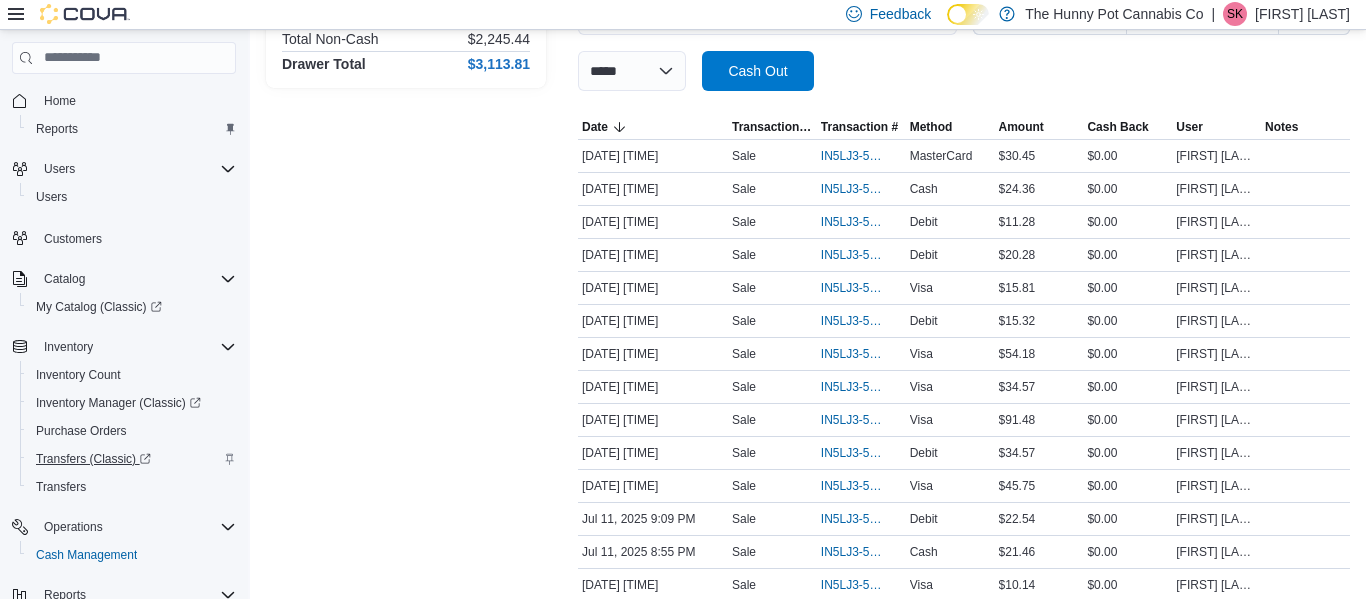scroll, scrollTop: 147, scrollLeft: 0, axis: vertical 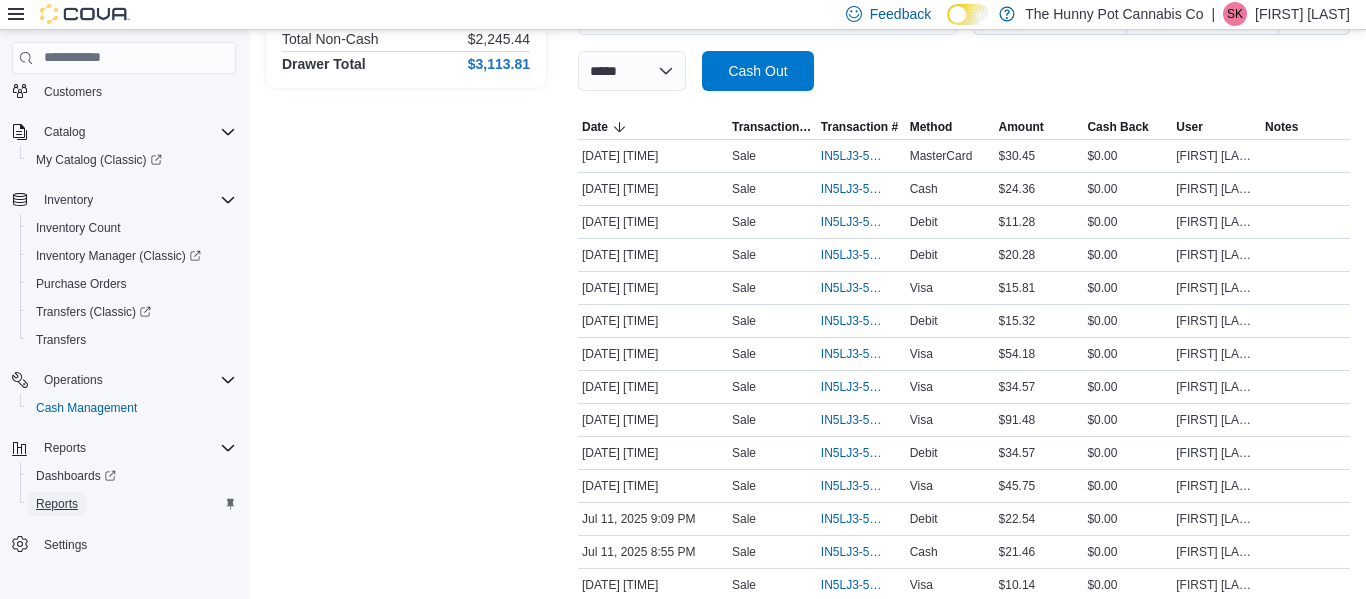 click on "Reports" at bounding box center [57, 504] 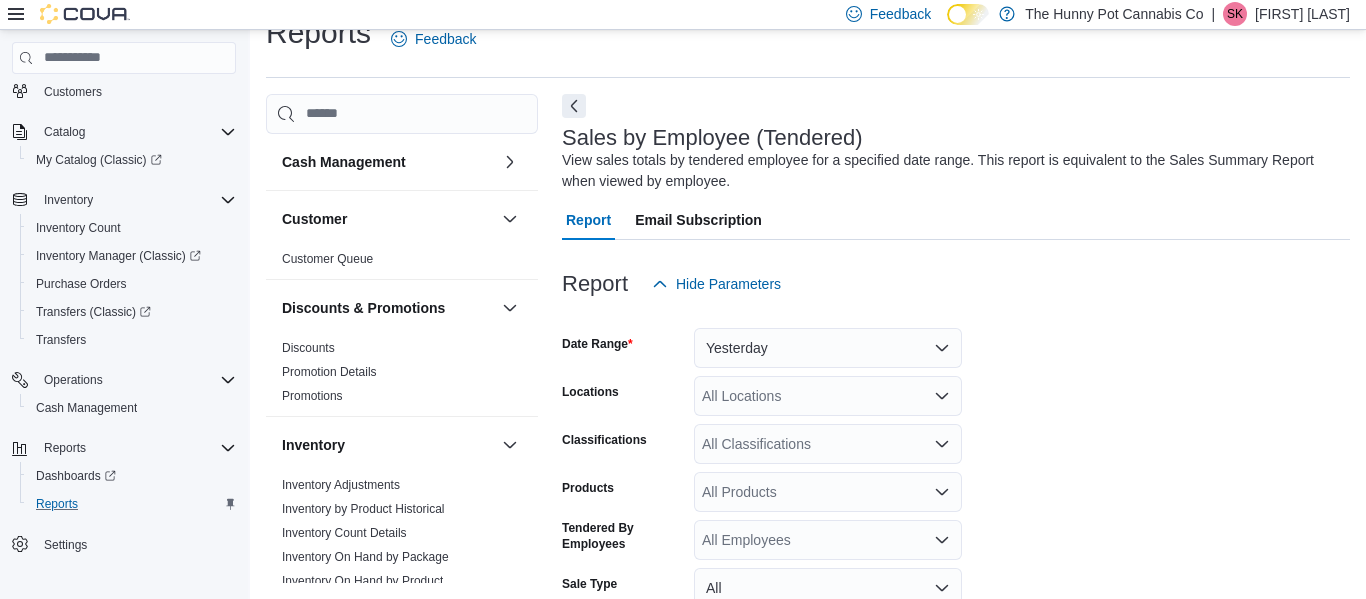 scroll, scrollTop: 67, scrollLeft: 0, axis: vertical 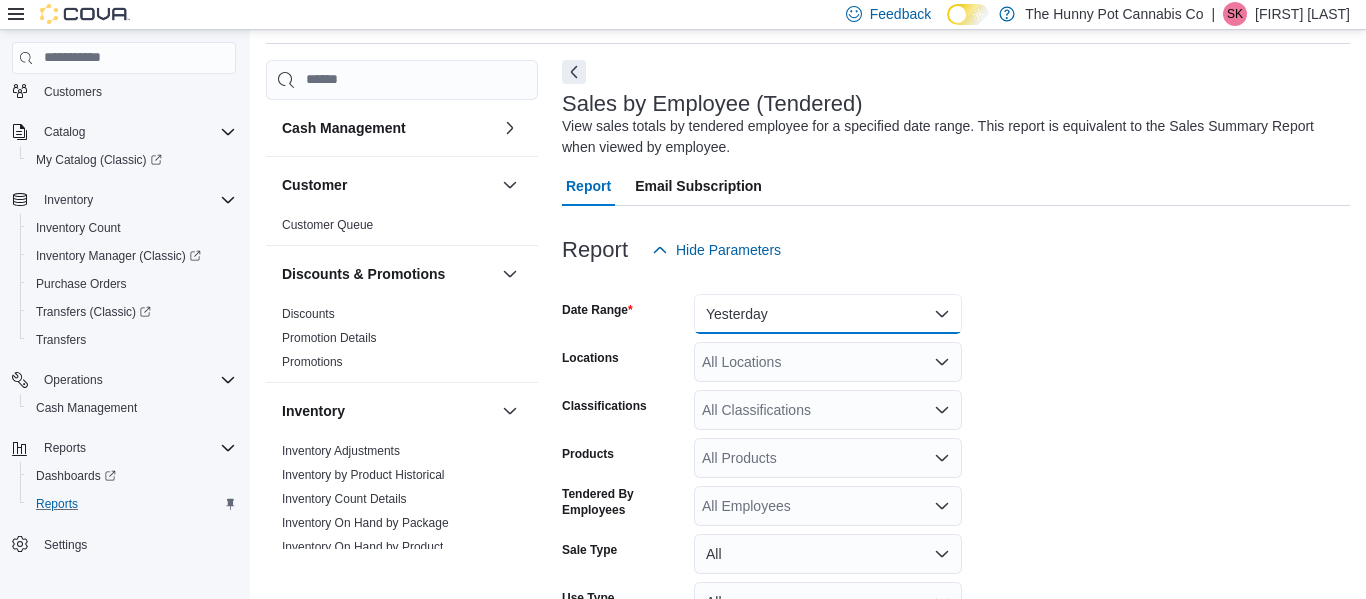 click on "Yesterday" at bounding box center [828, 314] 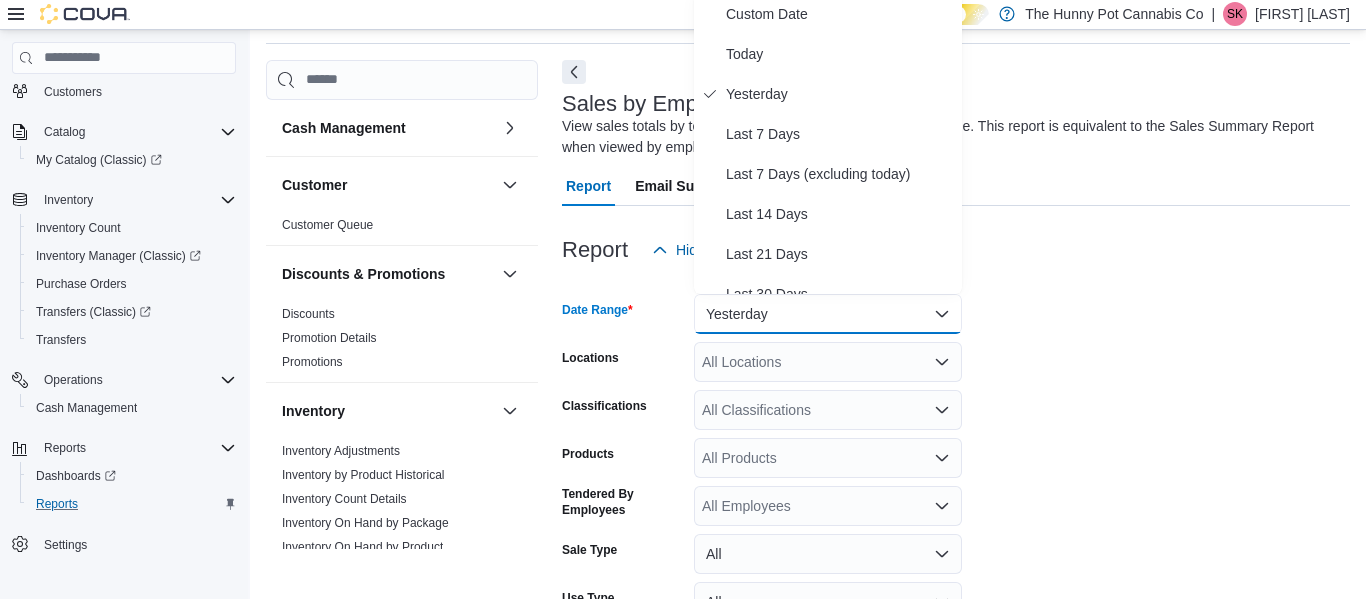 scroll, scrollTop: 61, scrollLeft: 0, axis: vertical 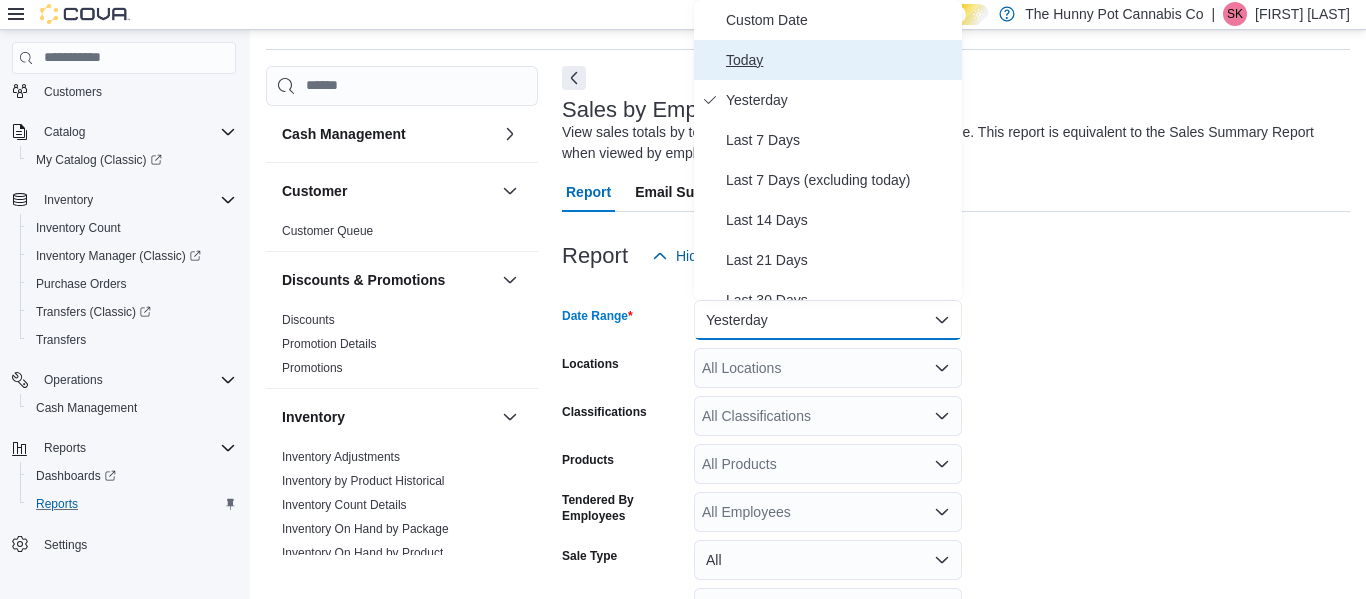 click on "Today" at bounding box center (840, 60) 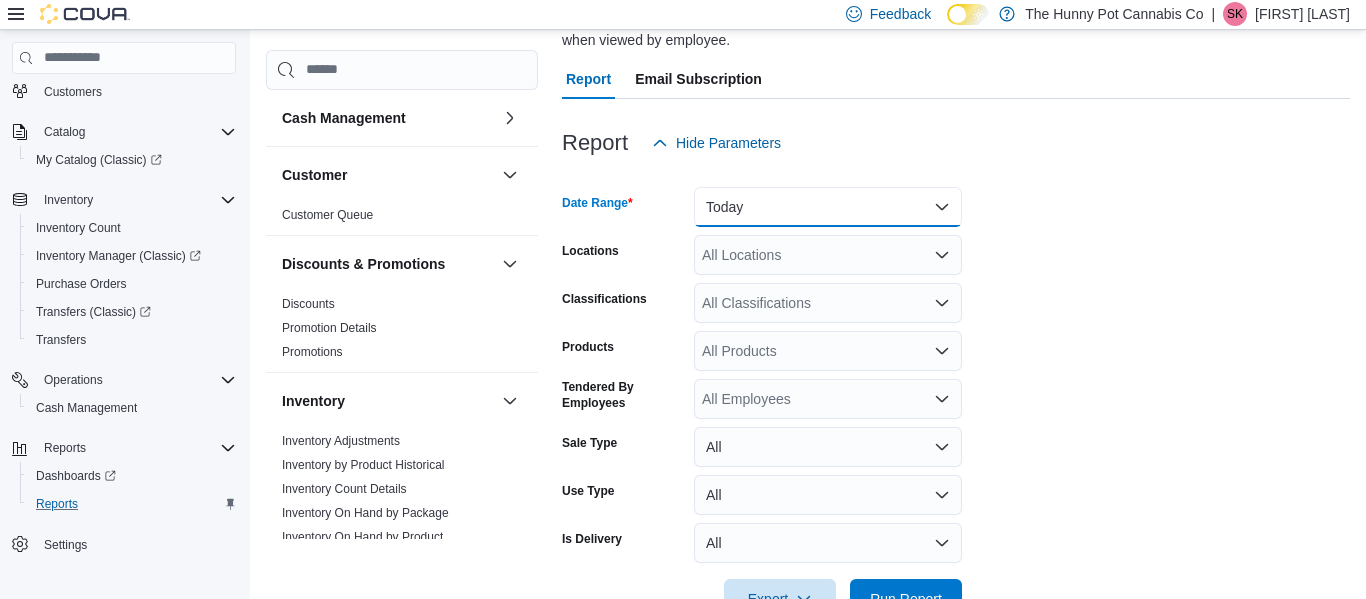 scroll, scrollTop: 179, scrollLeft: 0, axis: vertical 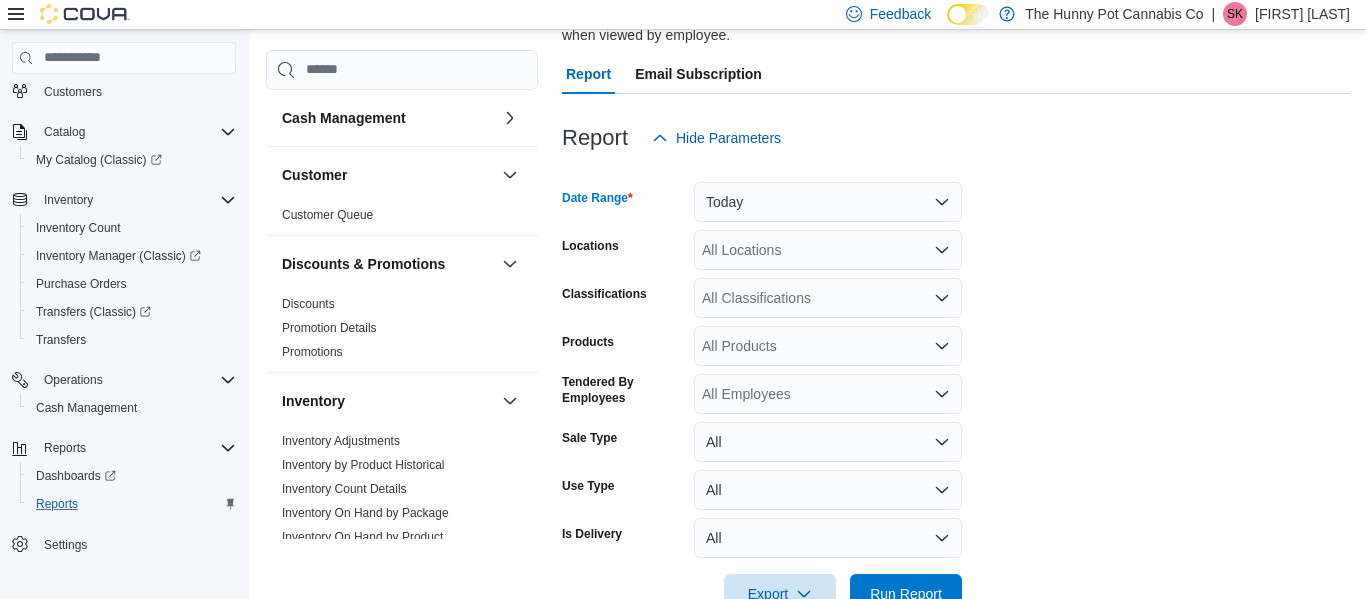 click on "All Locations" at bounding box center (828, 250) 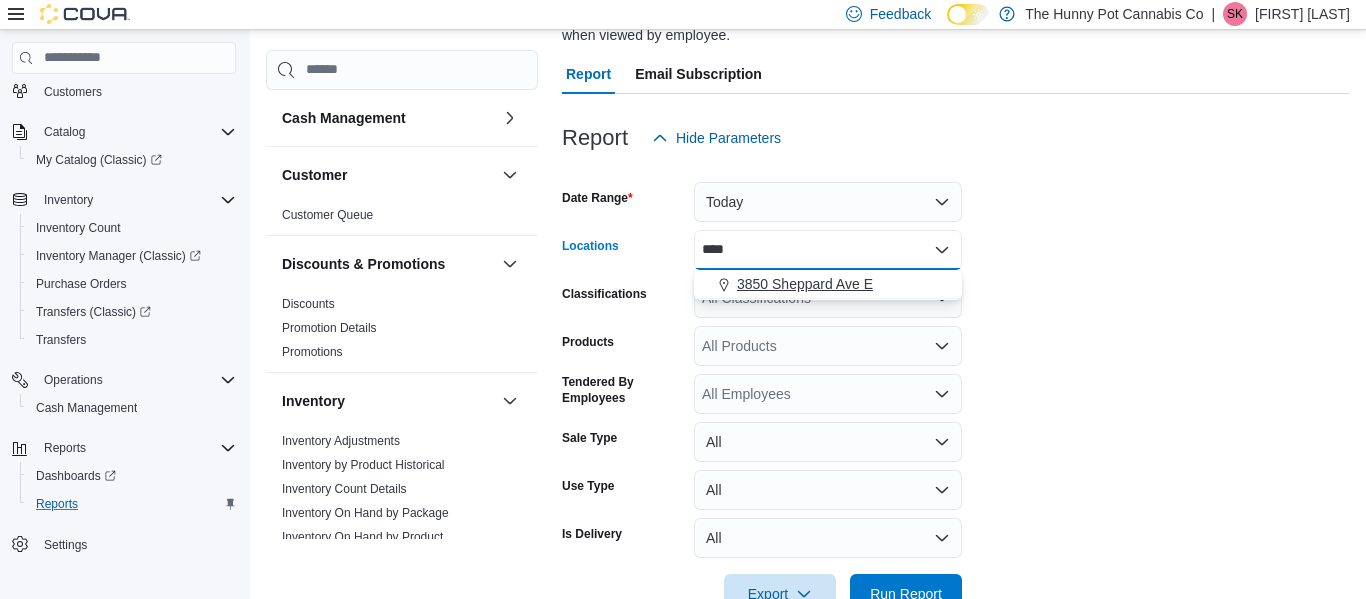 type on "****" 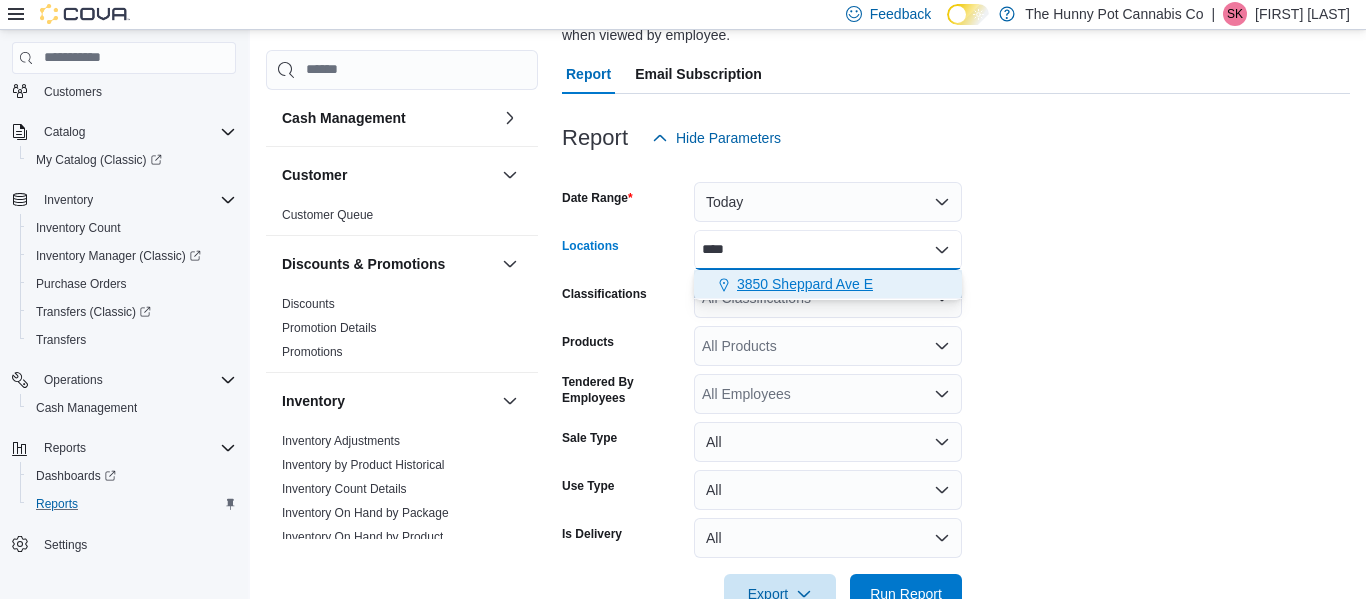 click on "3850 Sheppard Ave E" at bounding box center (828, 284) 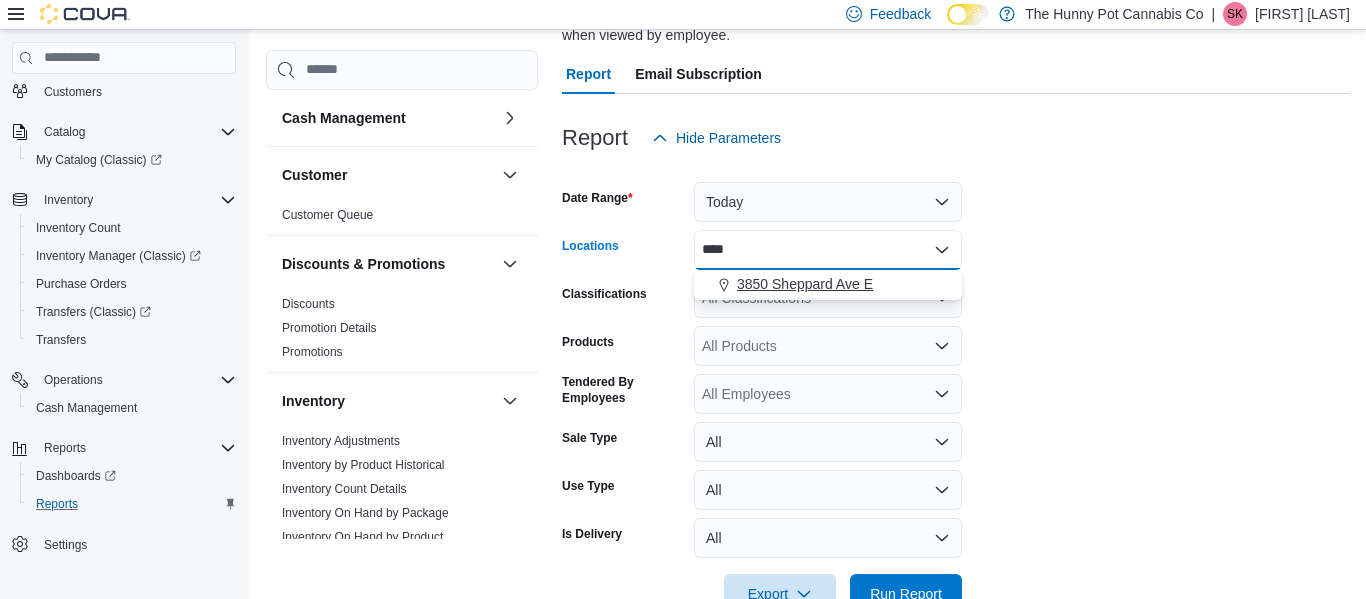type 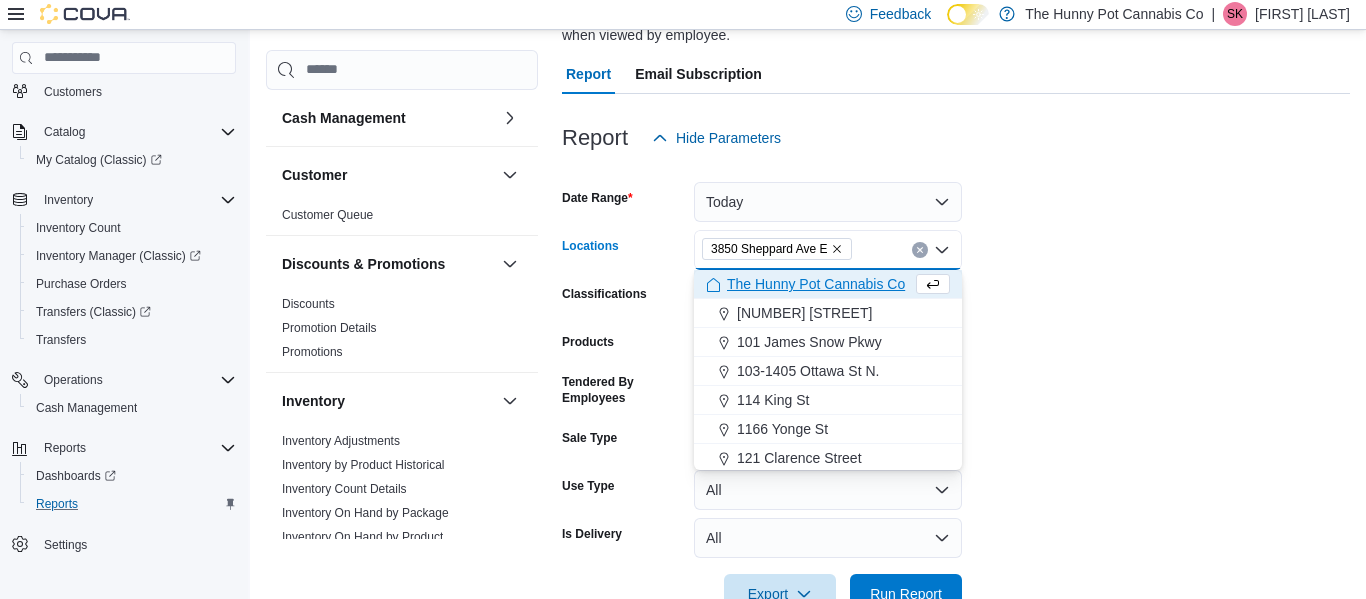 click on "Date Range Today Locations [NUMBER] [STREET] Combo box. Selected. [NUMBER] [STREET]. Press Backspace to delete [NUMBER] [STREET]. Combo box input. All Locations. Type some text or, to display a list of choices, press Down Arrow. To exit the list of choices, press Escape. Classifications All Classifications Products All Products Tendered By Employees All Employees Sale Type All Use Type All Is Delivery All Export  Run Report" at bounding box center [956, 386] 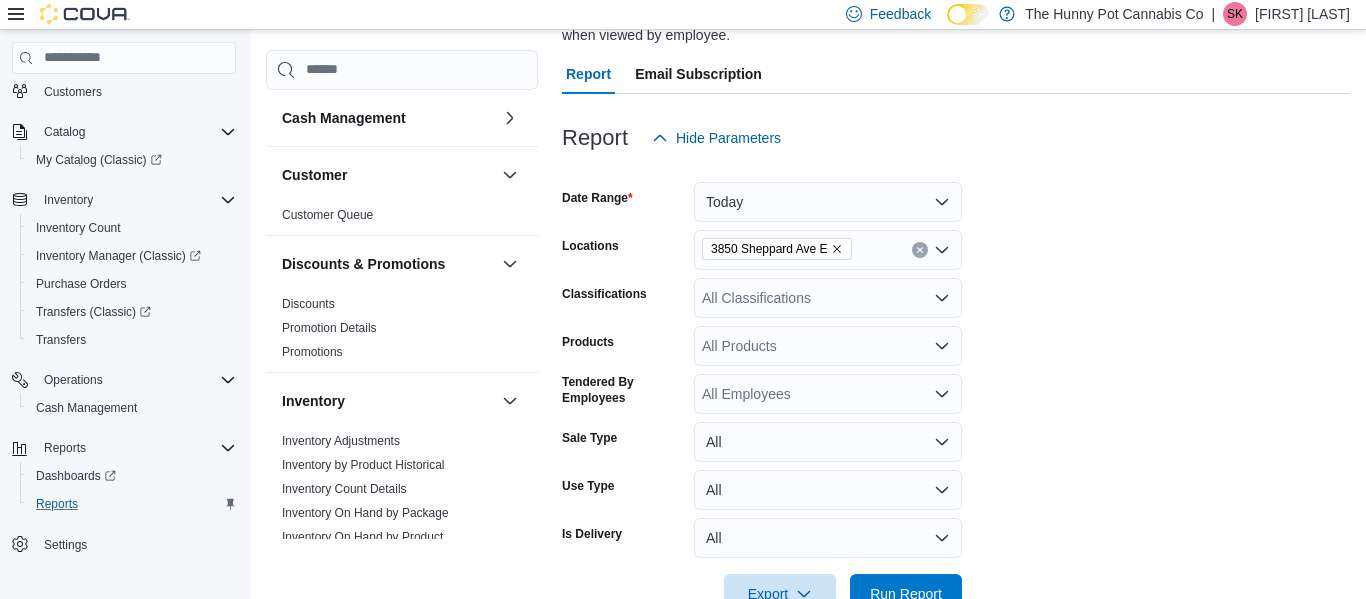 scroll, scrollTop: 234, scrollLeft: 0, axis: vertical 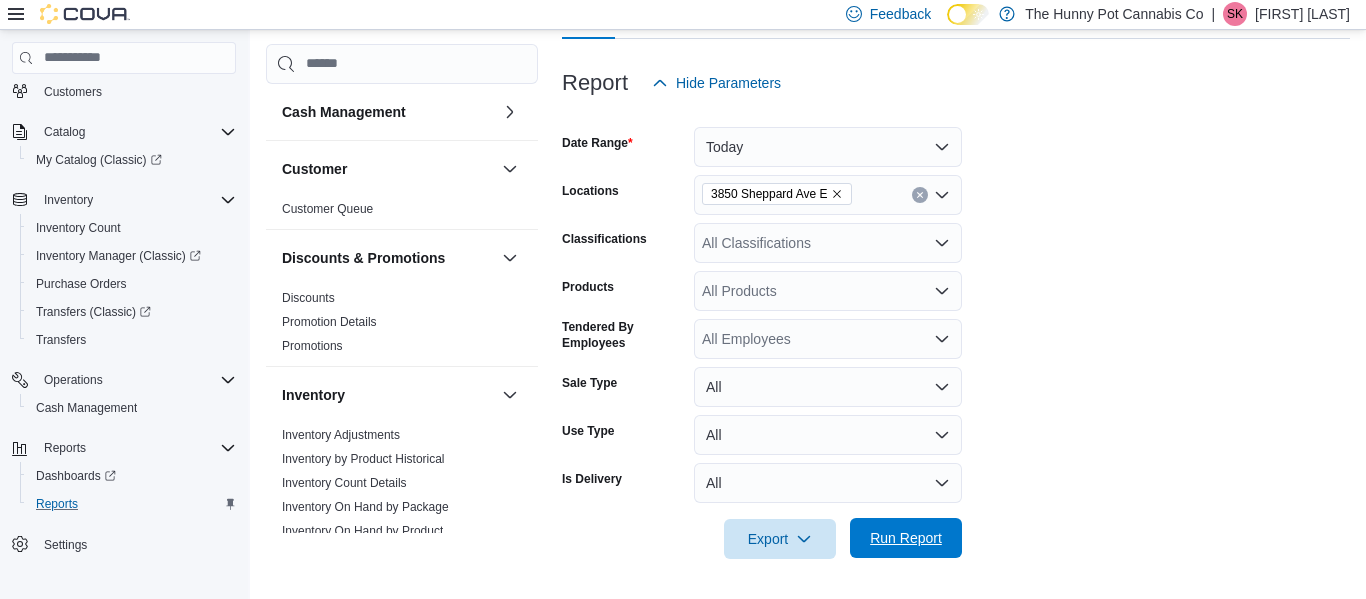 click on "Run Report" at bounding box center [906, 538] 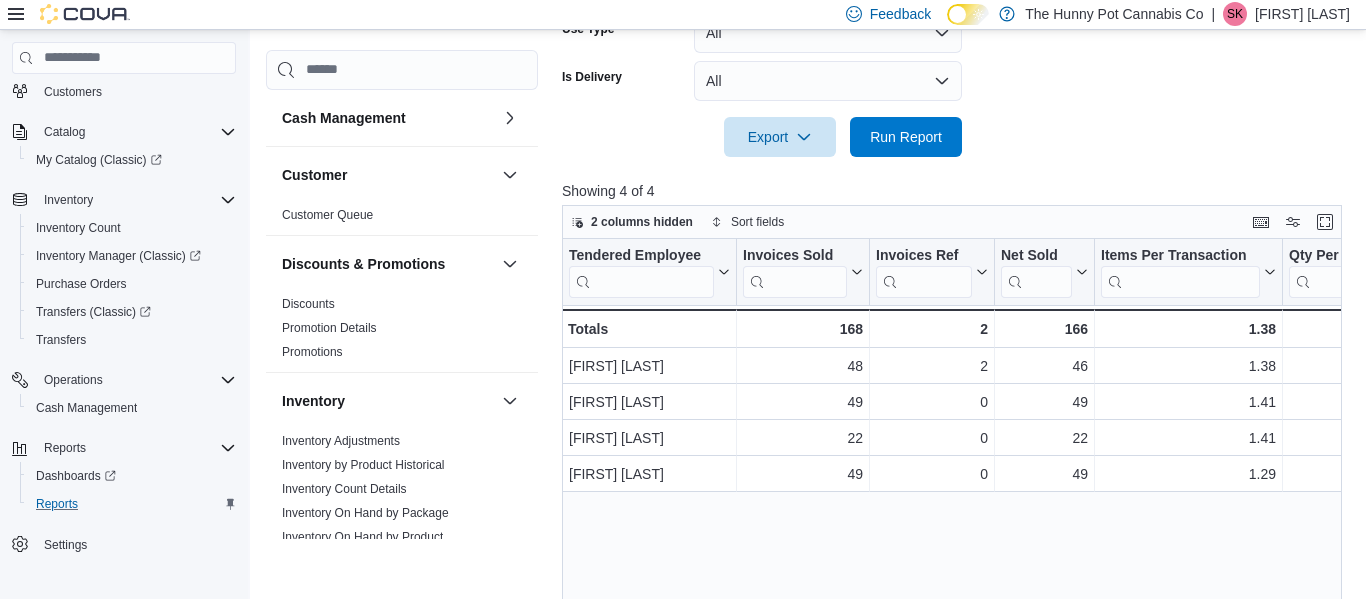 scroll, scrollTop: 737, scrollLeft: 0, axis: vertical 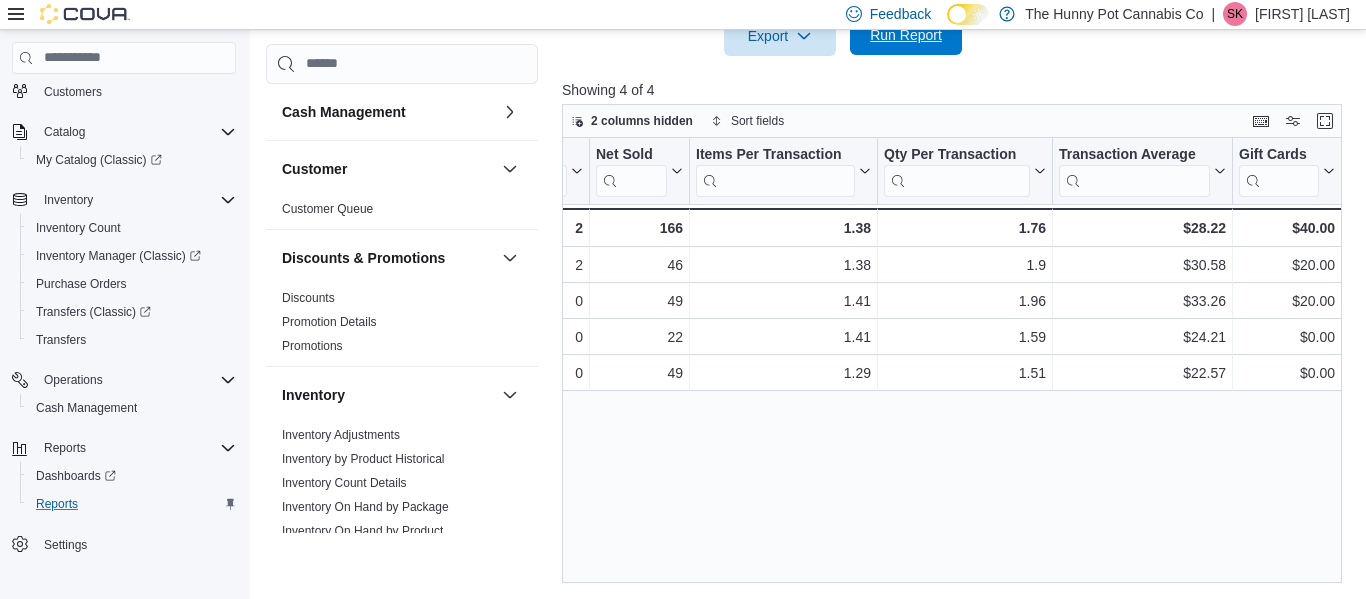 click on "Run Report" at bounding box center [906, 35] 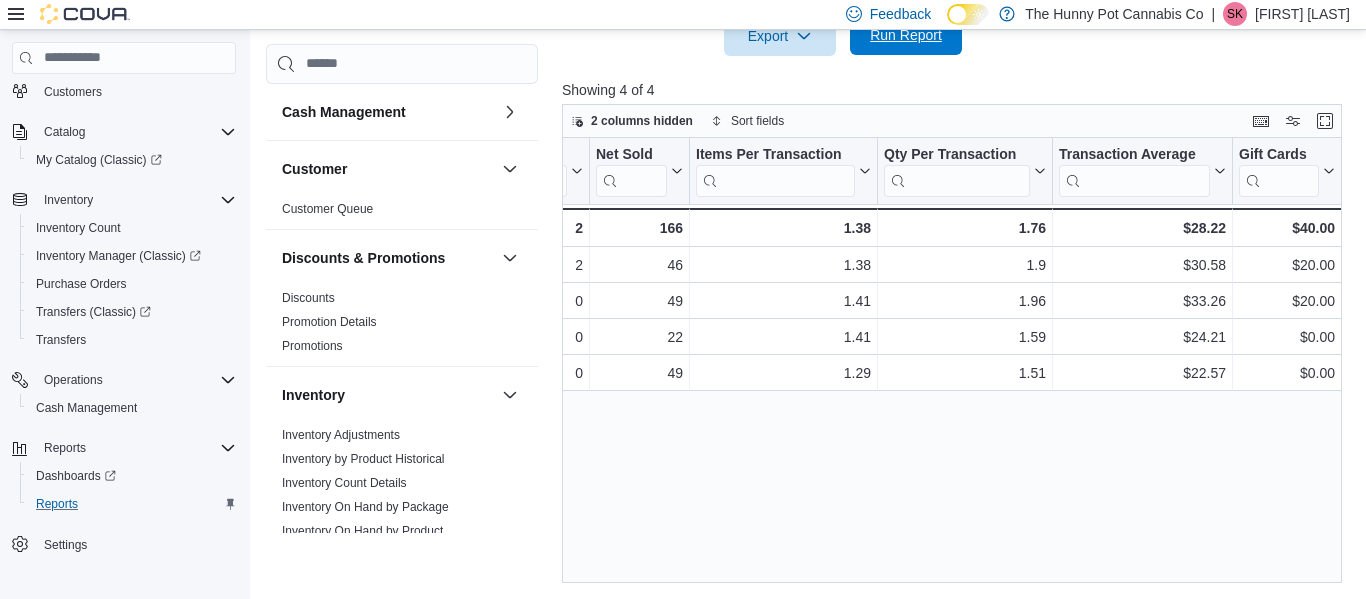 click on "Run Report" at bounding box center (906, 35) 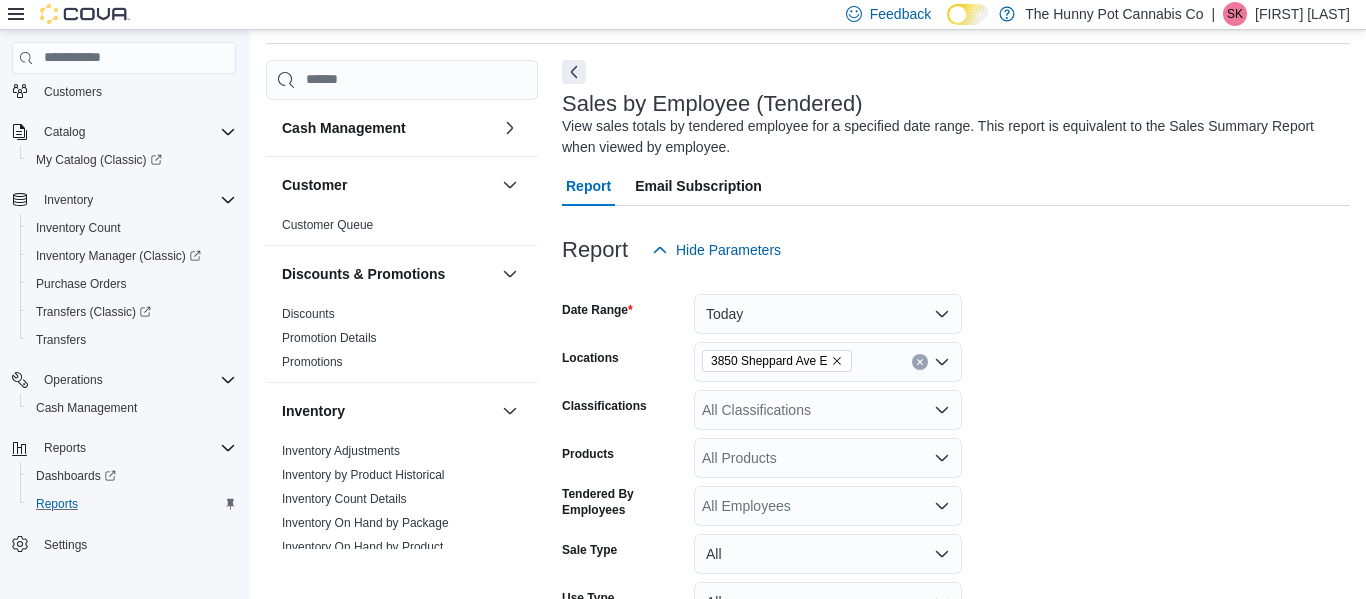 scroll, scrollTop: 234, scrollLeft: 0, axis: vertical 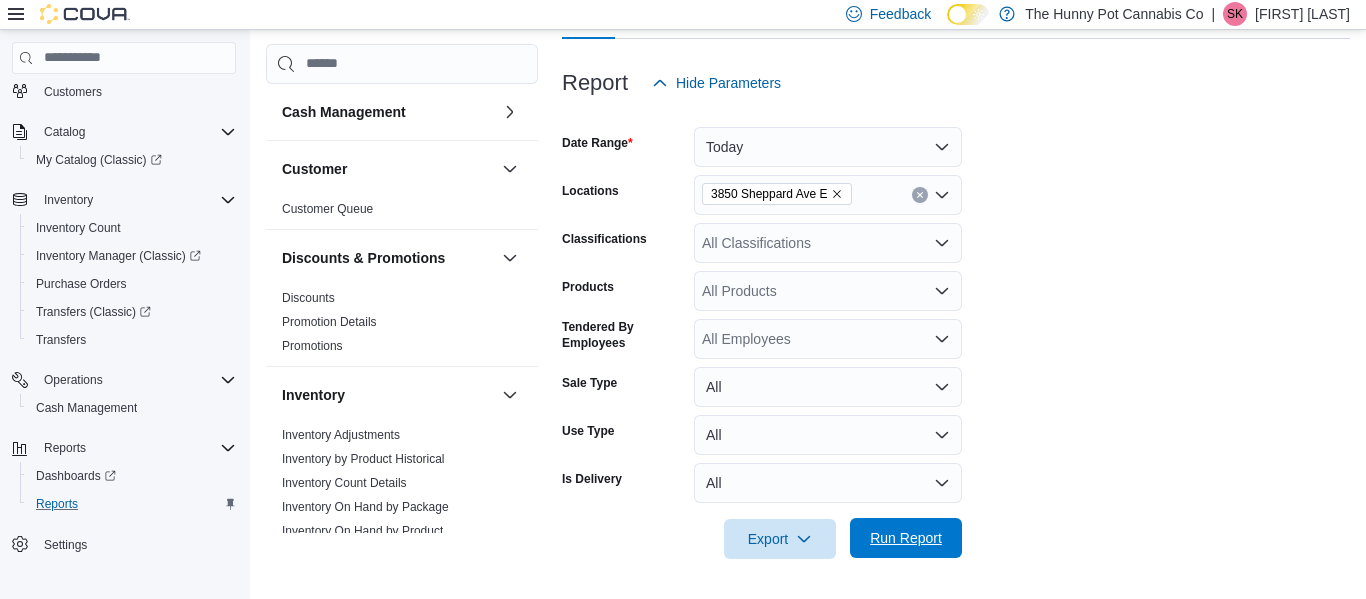 click on "Run Report" at bounding box center (906, 538) 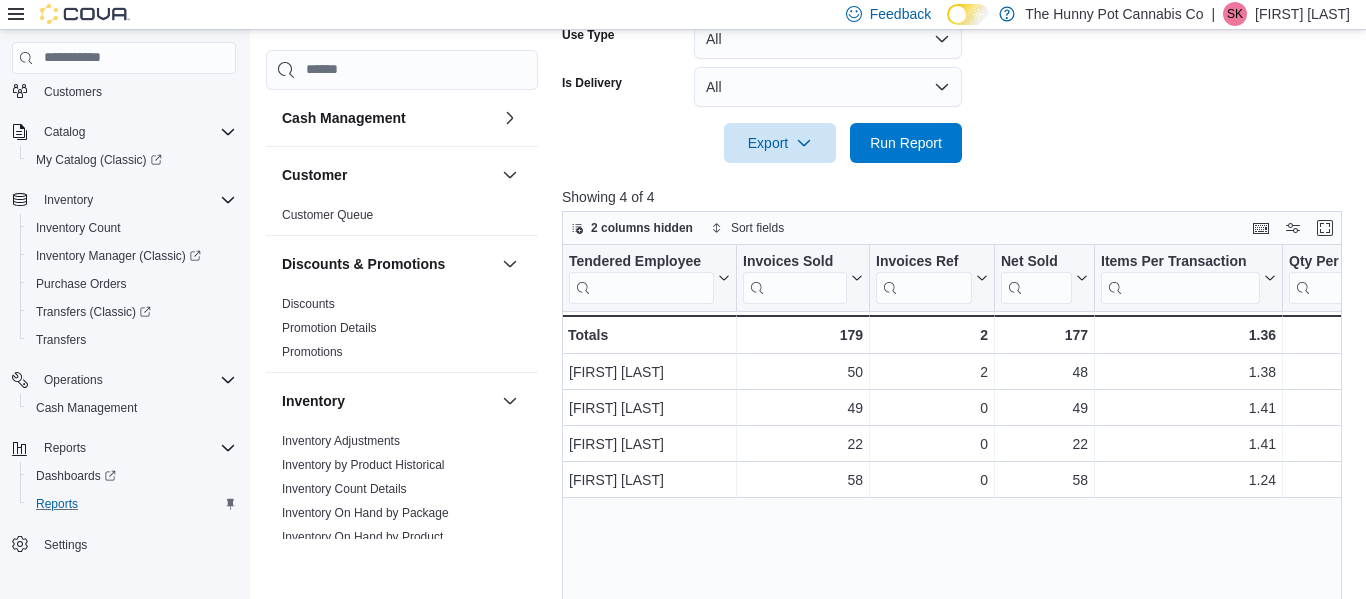 scroll, scrollTop: 637, scrollLeft: 0, axis: vertical 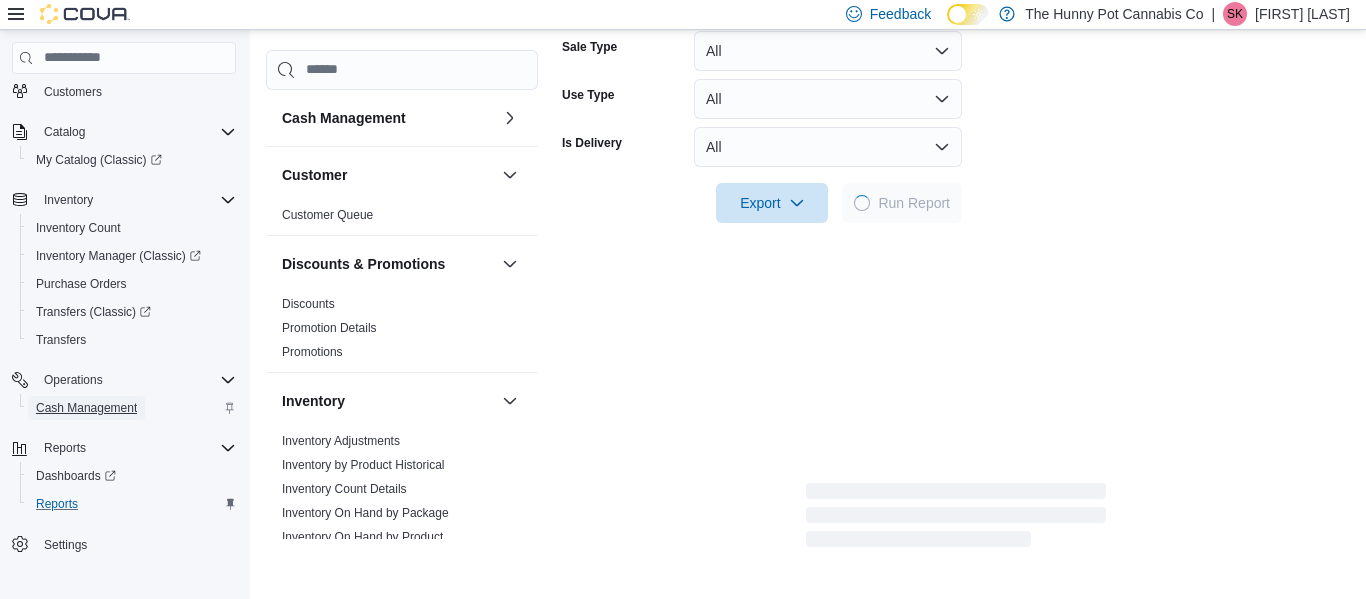 click on "Cash Management" at bounding box center (86, 408) 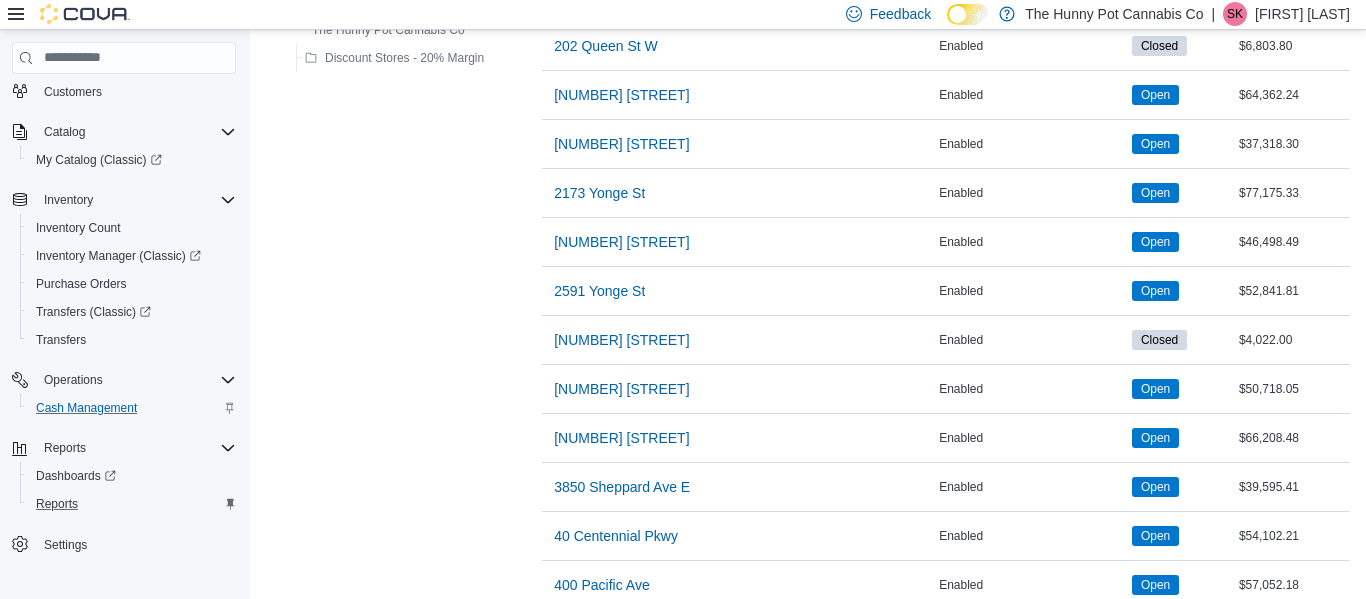 scroll, scrollTop: 1008, scrollLeft: 0, axis: vertical 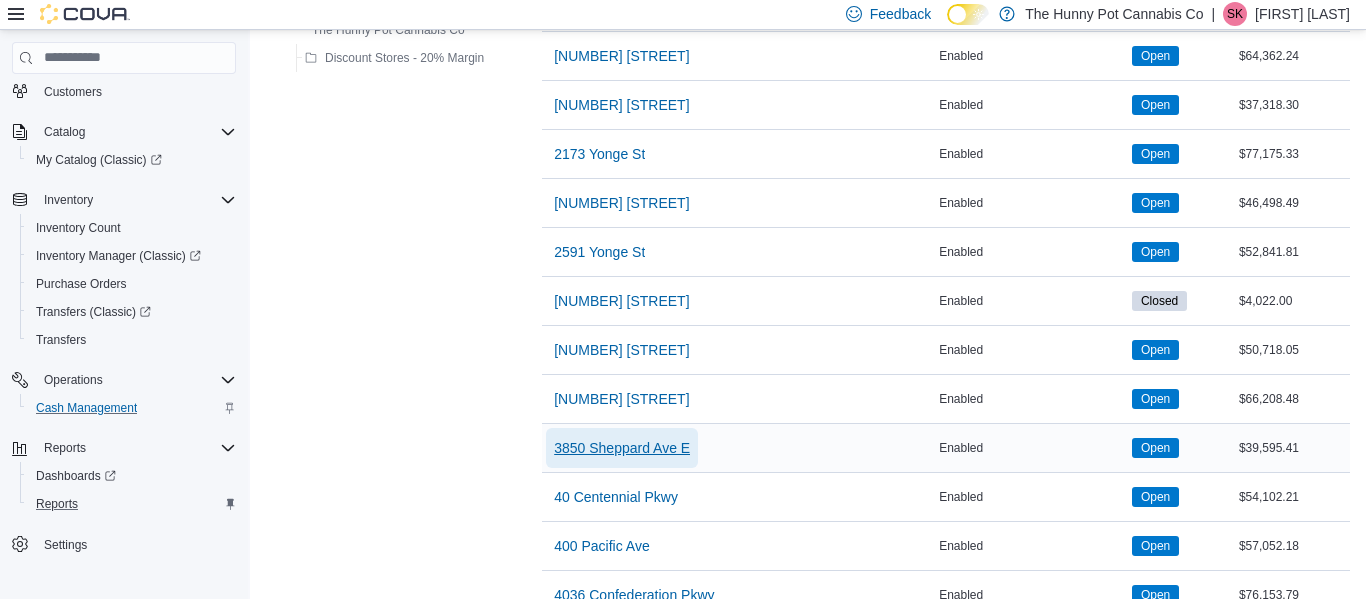 click on "3850 Sheppard Ave E" at bounding box center (622, 448) 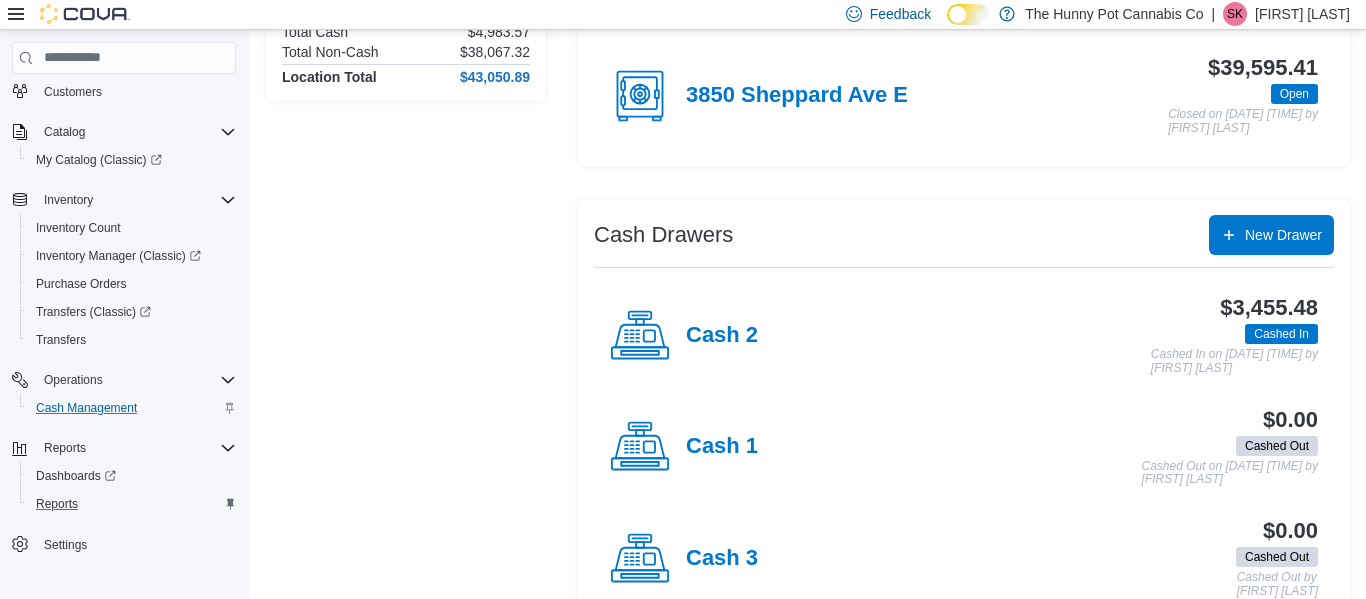 scroll, scrollTop: 228, scrollLeft: 0, axis: vertical 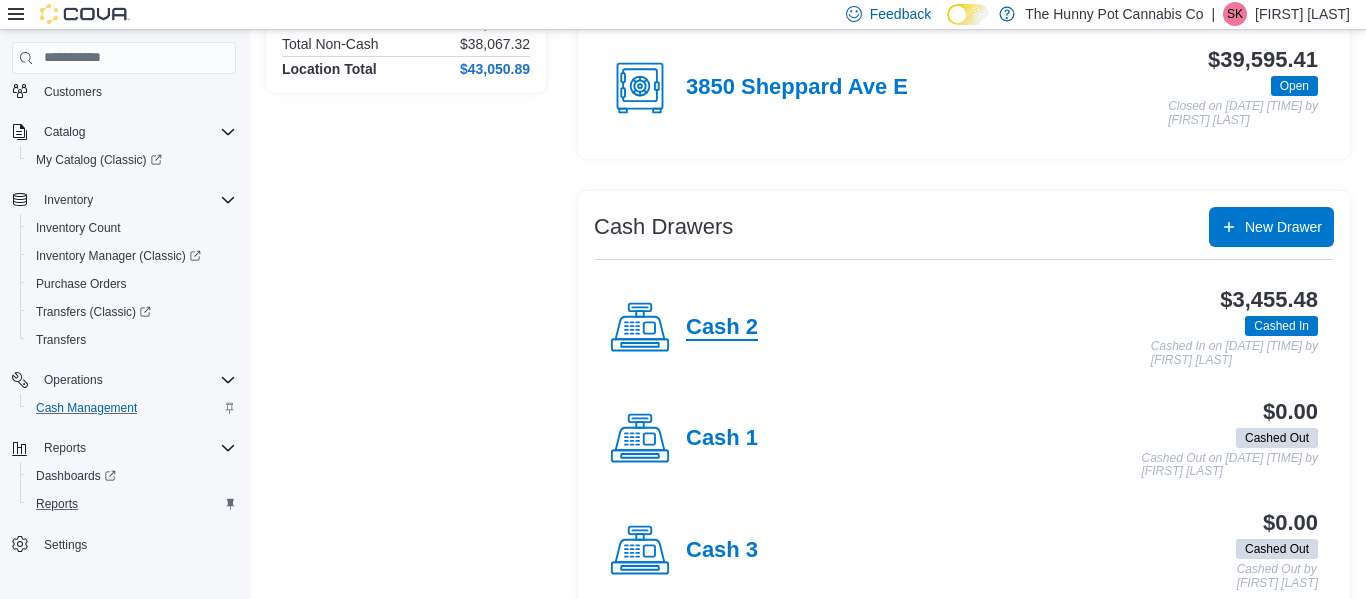click on "Cash 2" at bounding box center [722, 328] 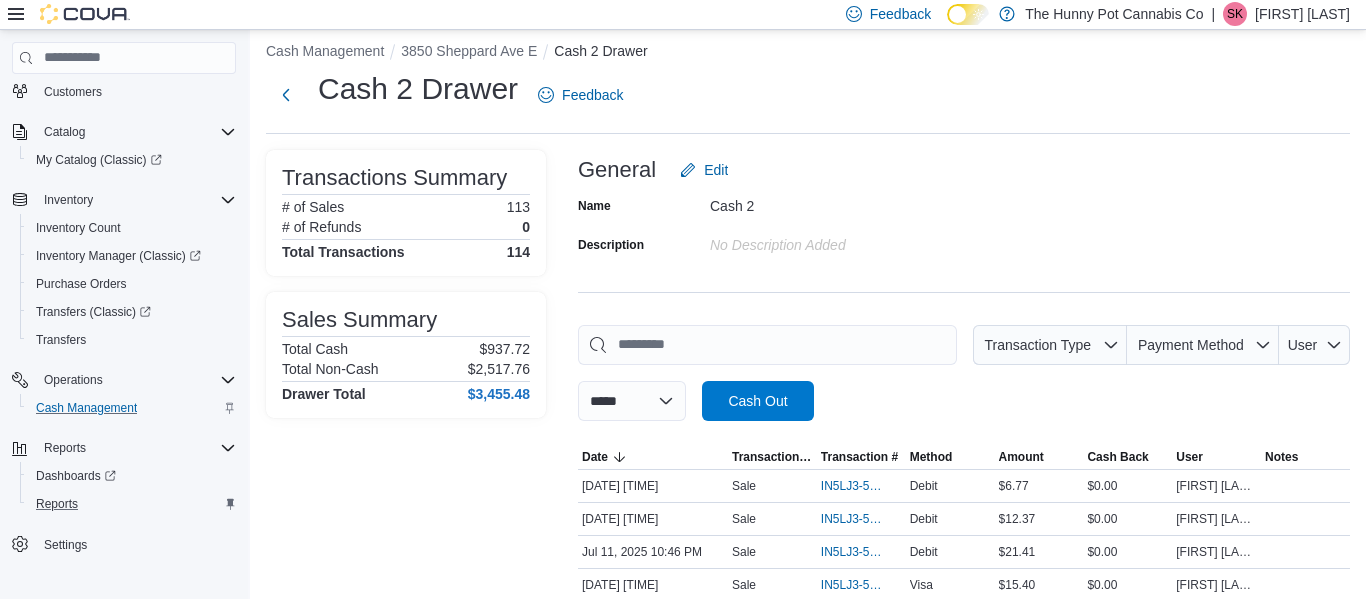 scroll, scrollTop: 236, scrollLeft: 0, axis: vertical 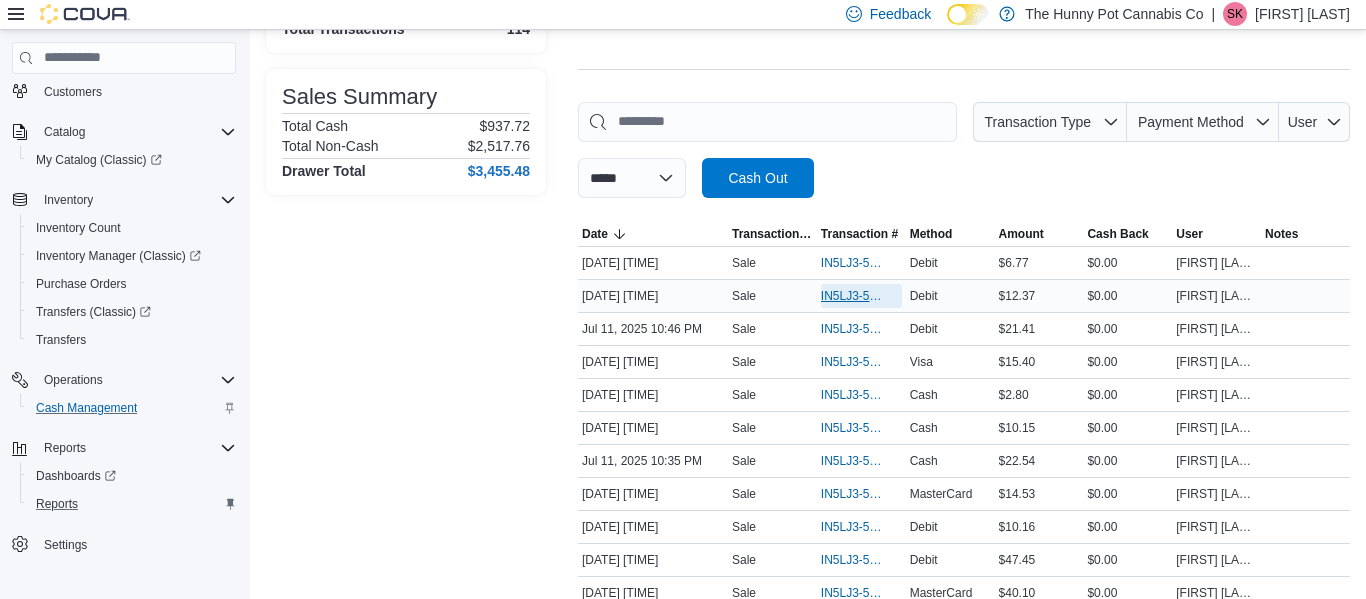 click on "IN5LJ3-5564615" at bounding box center [851, 296] 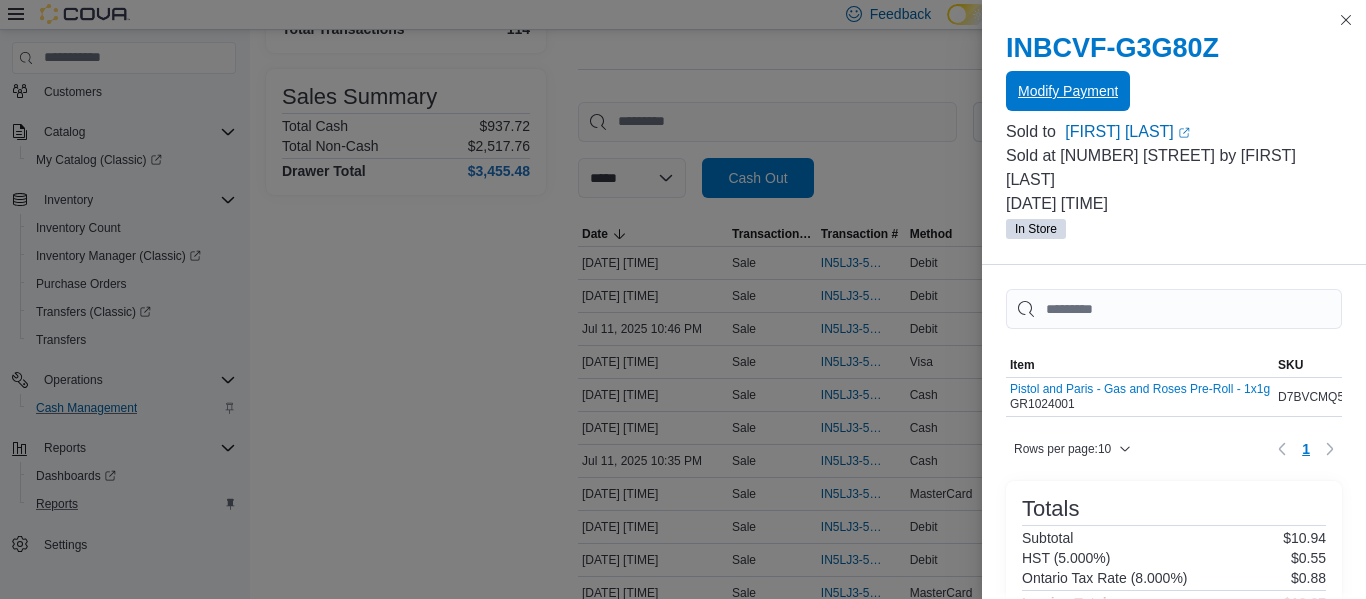 click on "Modify Payment" at bounding box center (1068, 91) 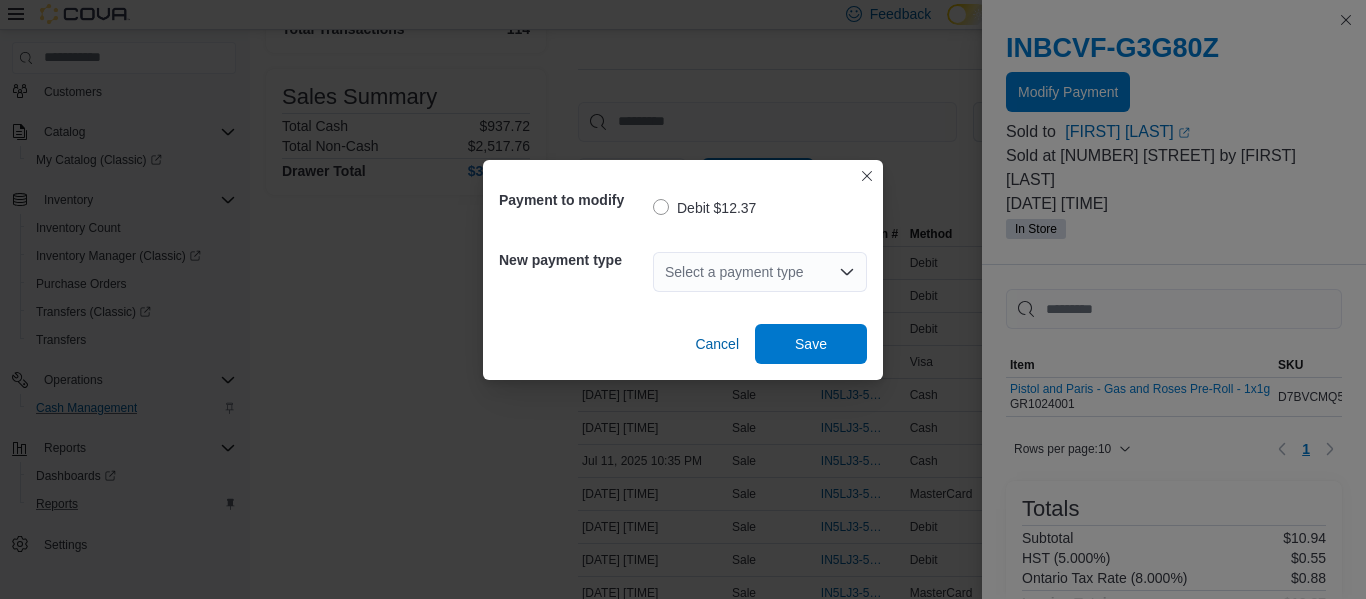 click on "Select a payment type" at bounding box center [760, 272] 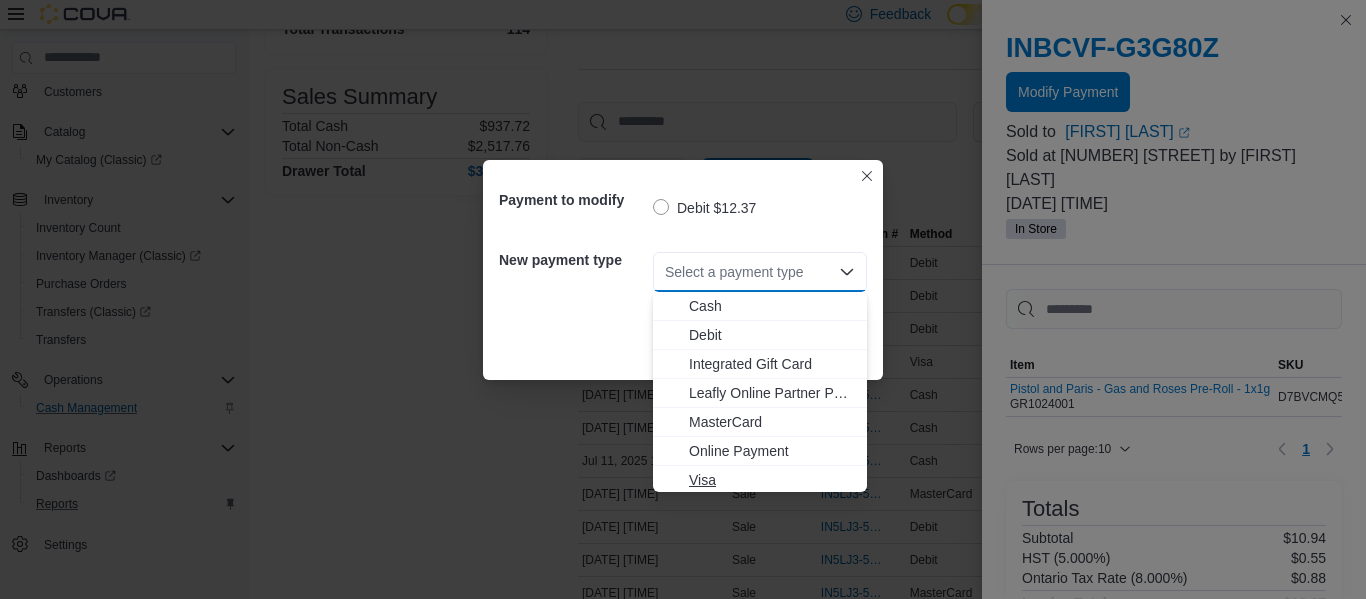 click on "Visa" at bounding box center (772, 480) 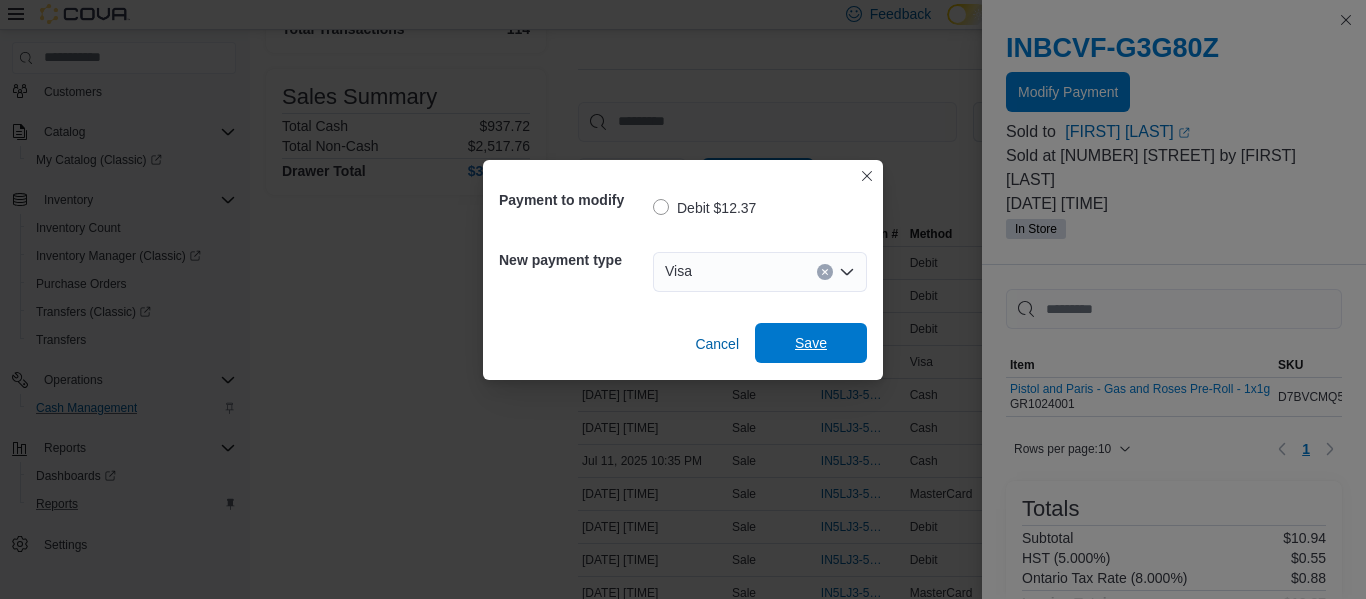 click on "Save" at bounding box center (811, 343) 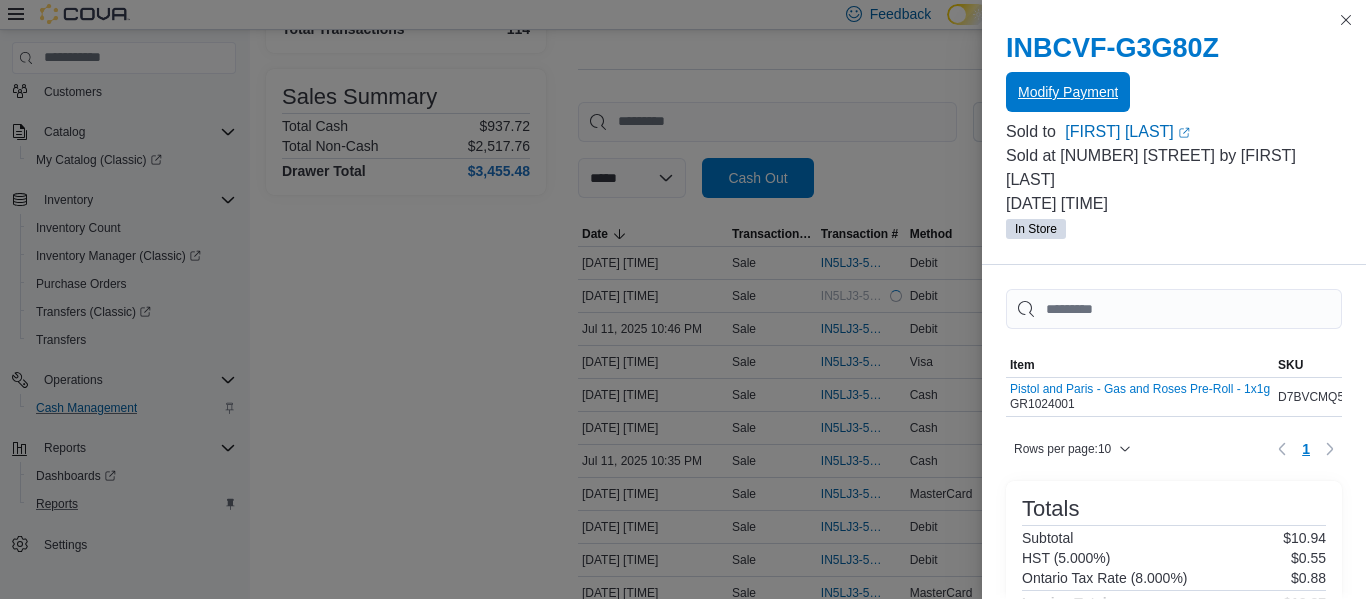 scroll, scrollTop: 0, scrollLeft: 0, axis: both 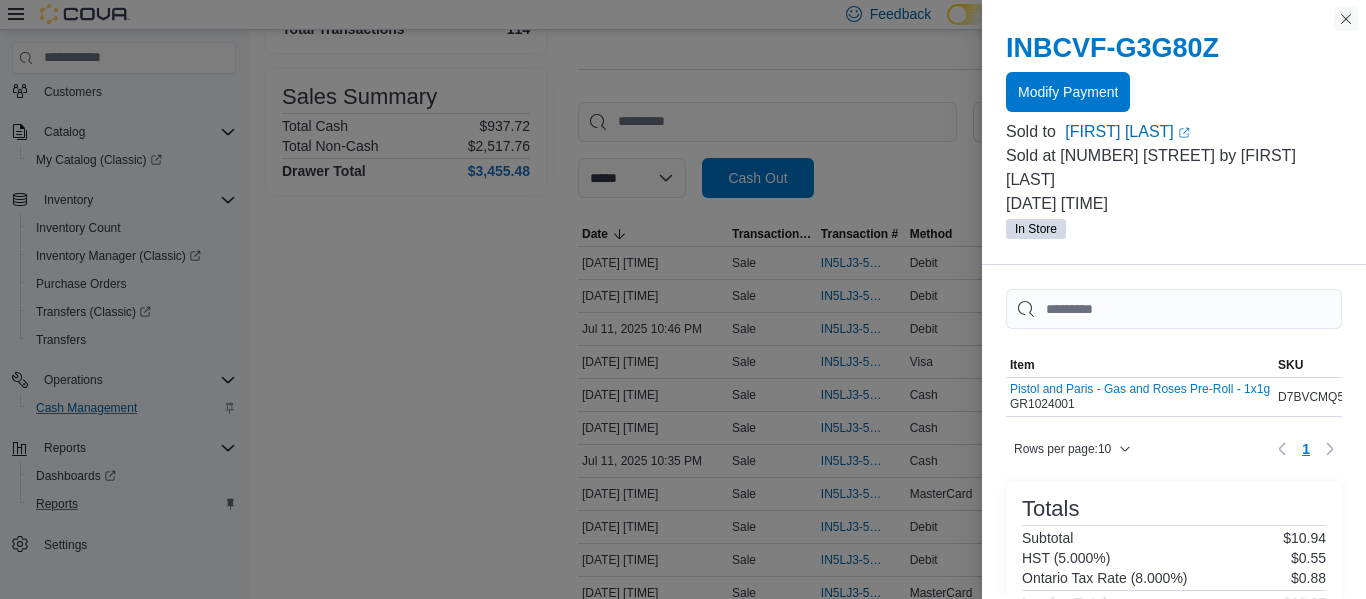 click at bounding box center [1346, 19] 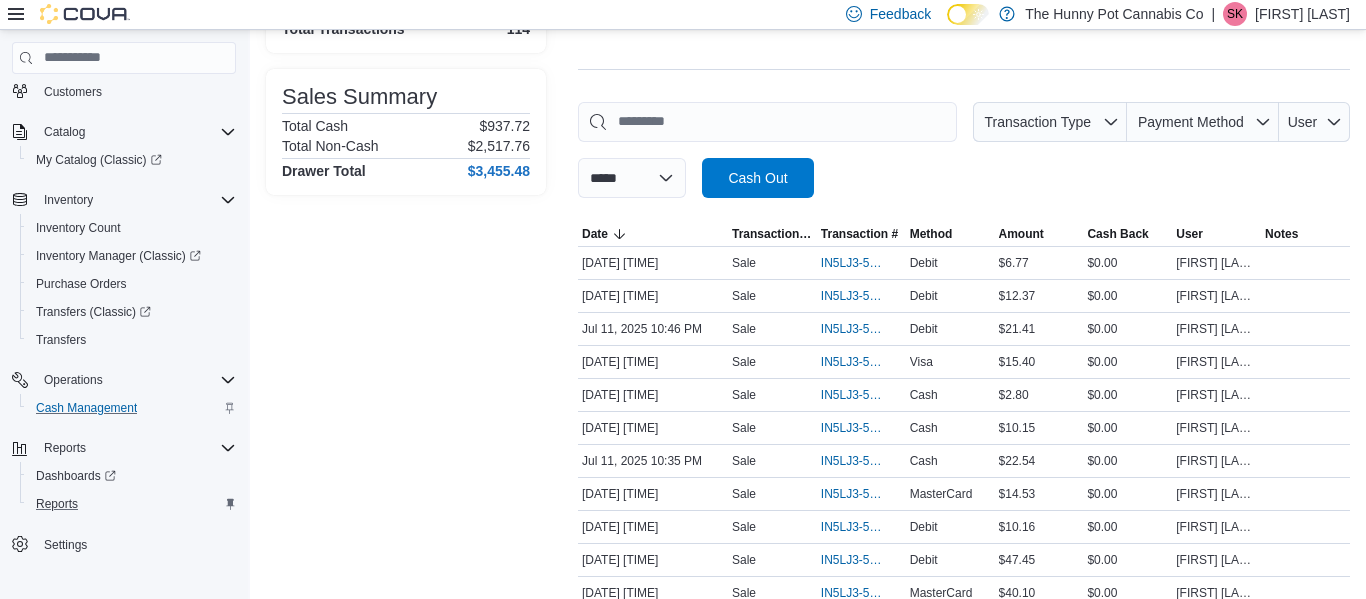 click on "[FIRST] [LAST]" at bounding box center (1302, 14) 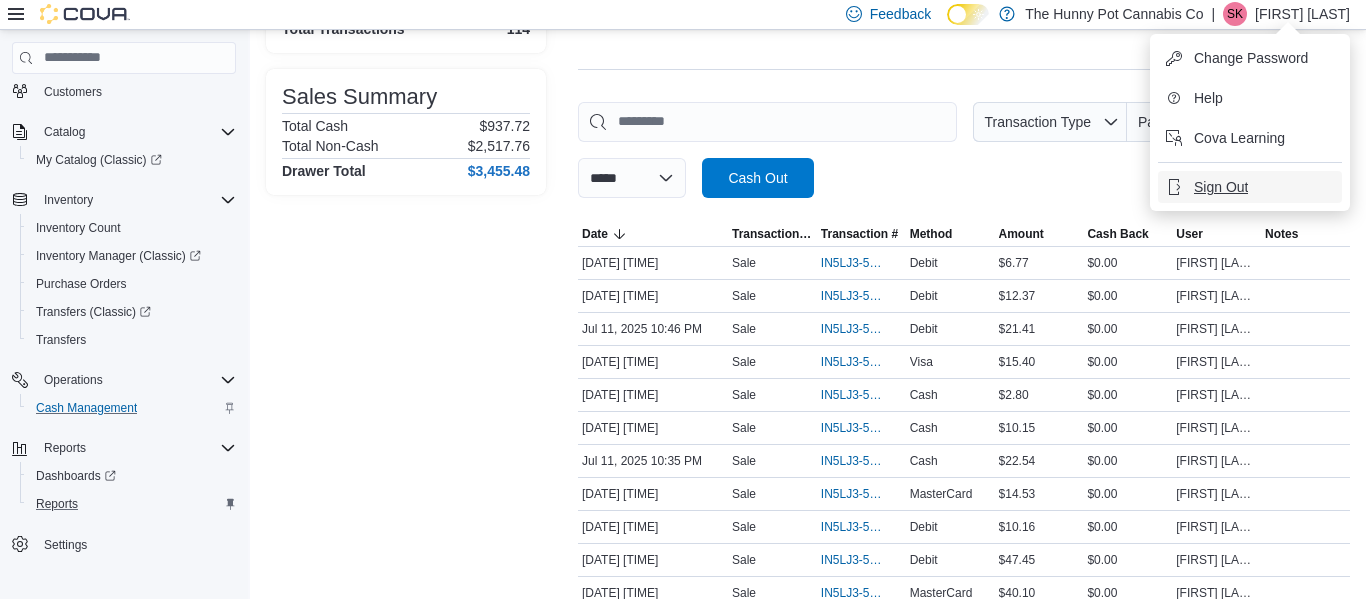 click on "Sign Out" at bounding box center (1221, 187) 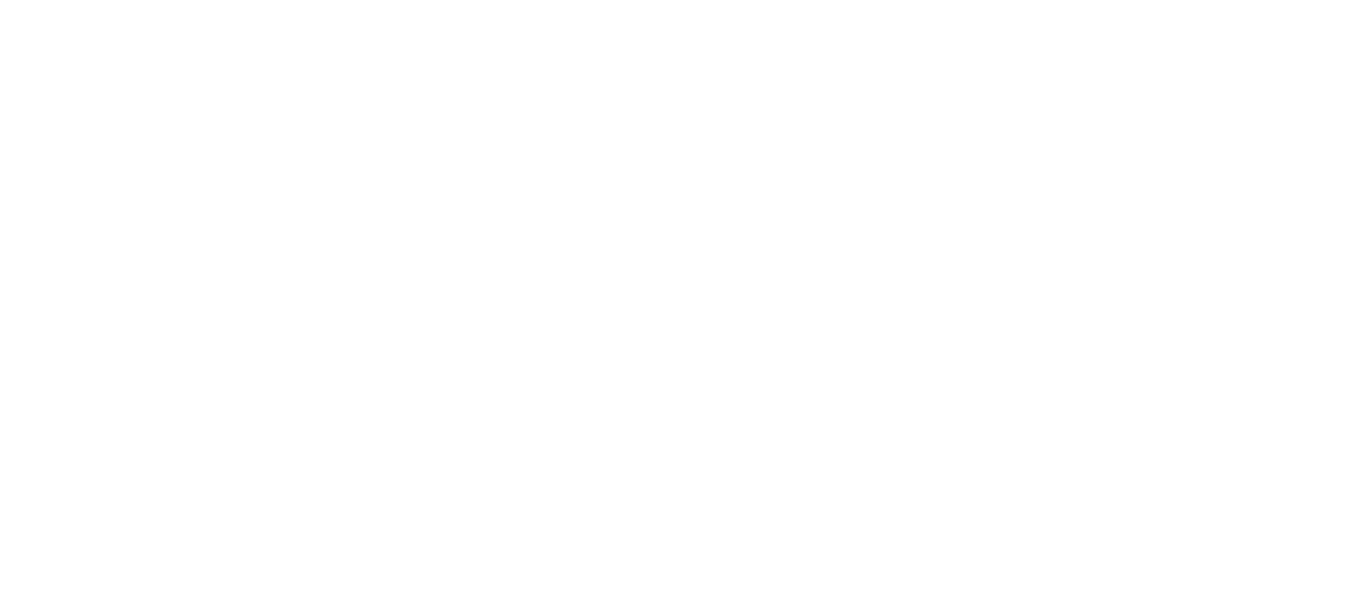 scroll, scrollTop: 0, scrollLeft: 0, axis: both 